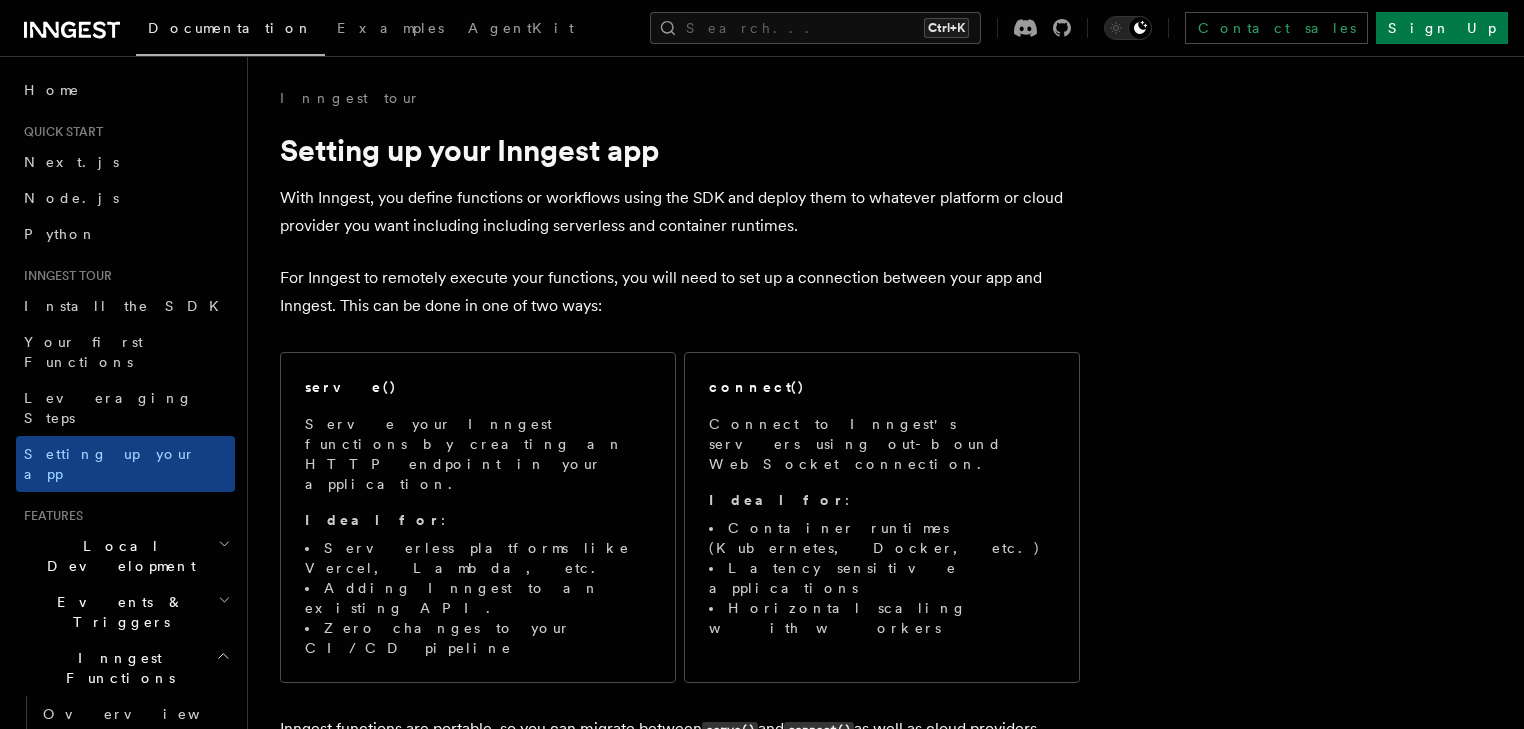 scroll, scrollTop: 0, scrollLeft: 0, axis: both 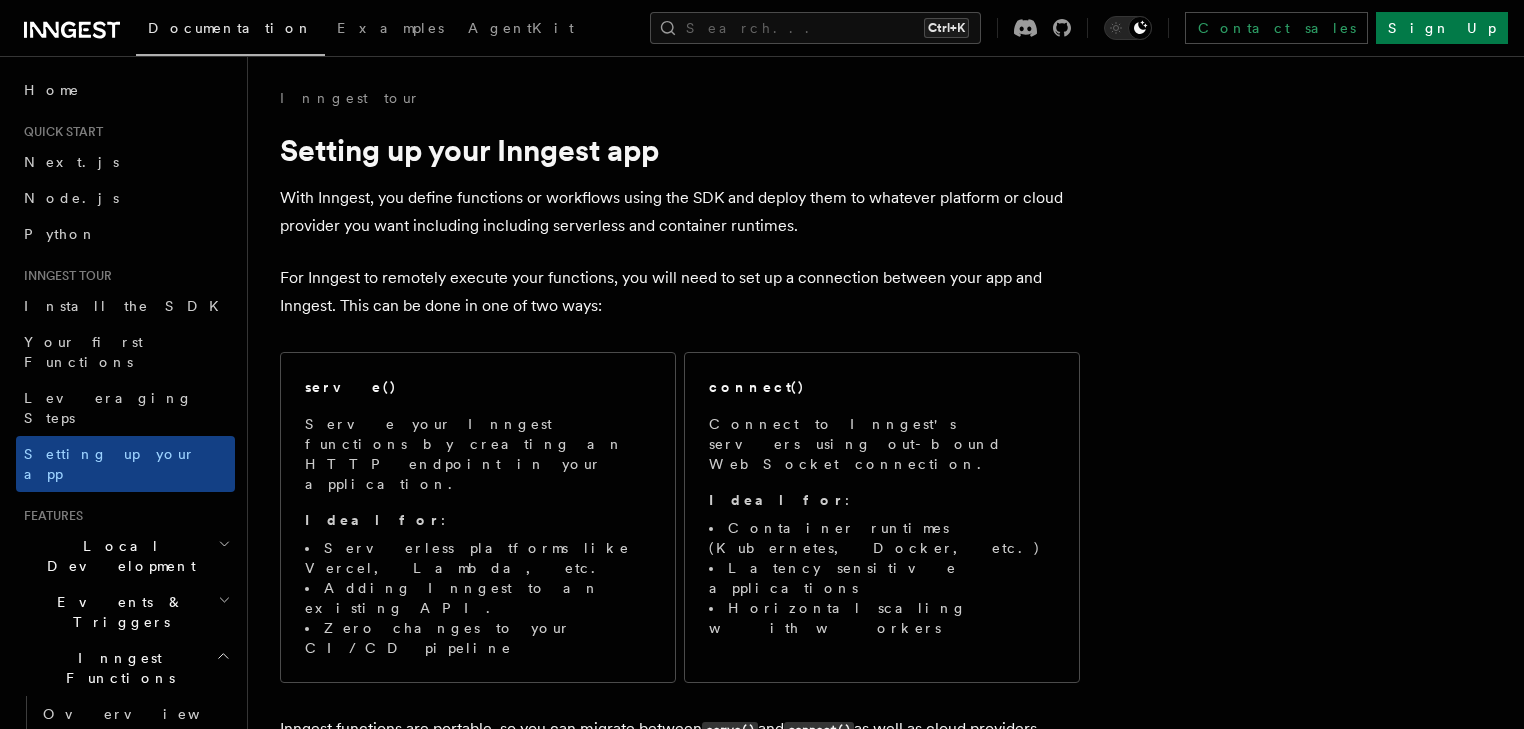 click on "Inngest tour Setting up your Inngest app
With Inngest, you define functions or workflows using the SDK and deploy them to whatever platform or cloud provider you want including including serverless and container runtimes.
For Inngest to remotely execute your functions, you will need to set up a connection between your app and Inngest. This can be done in one of two ways:
serve() Serve your Inngest functions by creating an HTTP endpoint in your application. Ideal for : Serverless platforms like Vercel, Lambda, etc. Adding Inngest to an existing API. Zero changes to your CI/CD pipeline connect() Connect to Inngest's servers using out-bound WebSocket connection. Ideal for : Container runtimes (Kubernetes, Docker, etc.) Latency sensitive applications Horizontal scaling with workers
Inngest functions are portable, so you can migrate between  serve()  and  connect()  as well as cloud providers.
Serving Inngest functions
TypeScript Go Python Inngest provides a  serve() /api/inngest  (though you can  )." at bounding box center (790, 8970) 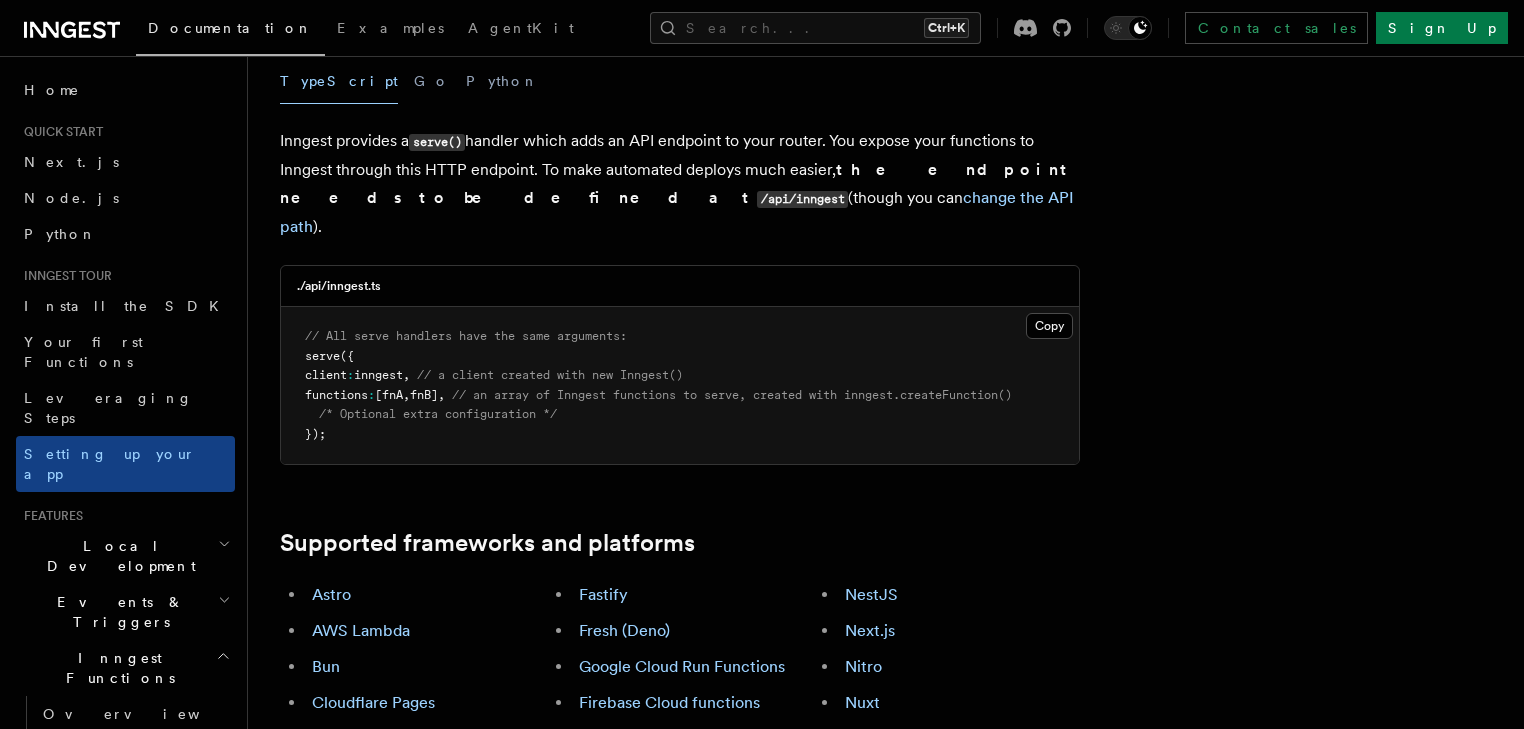 scroll, scrollTop: 800, scrollLeft: 0, axis: vertical 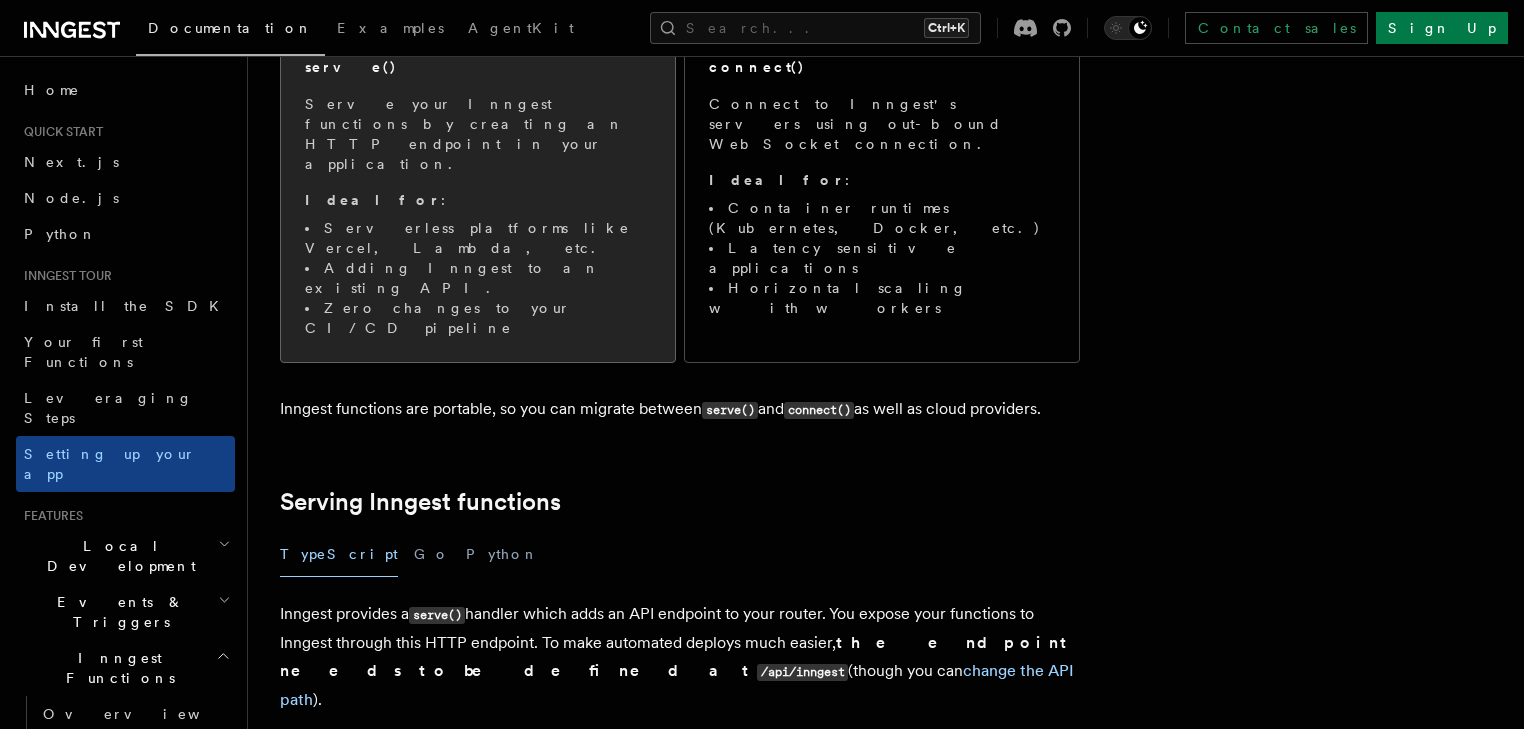 click on "Adding Inngest to an existing API." at bounding box center [478, 278] 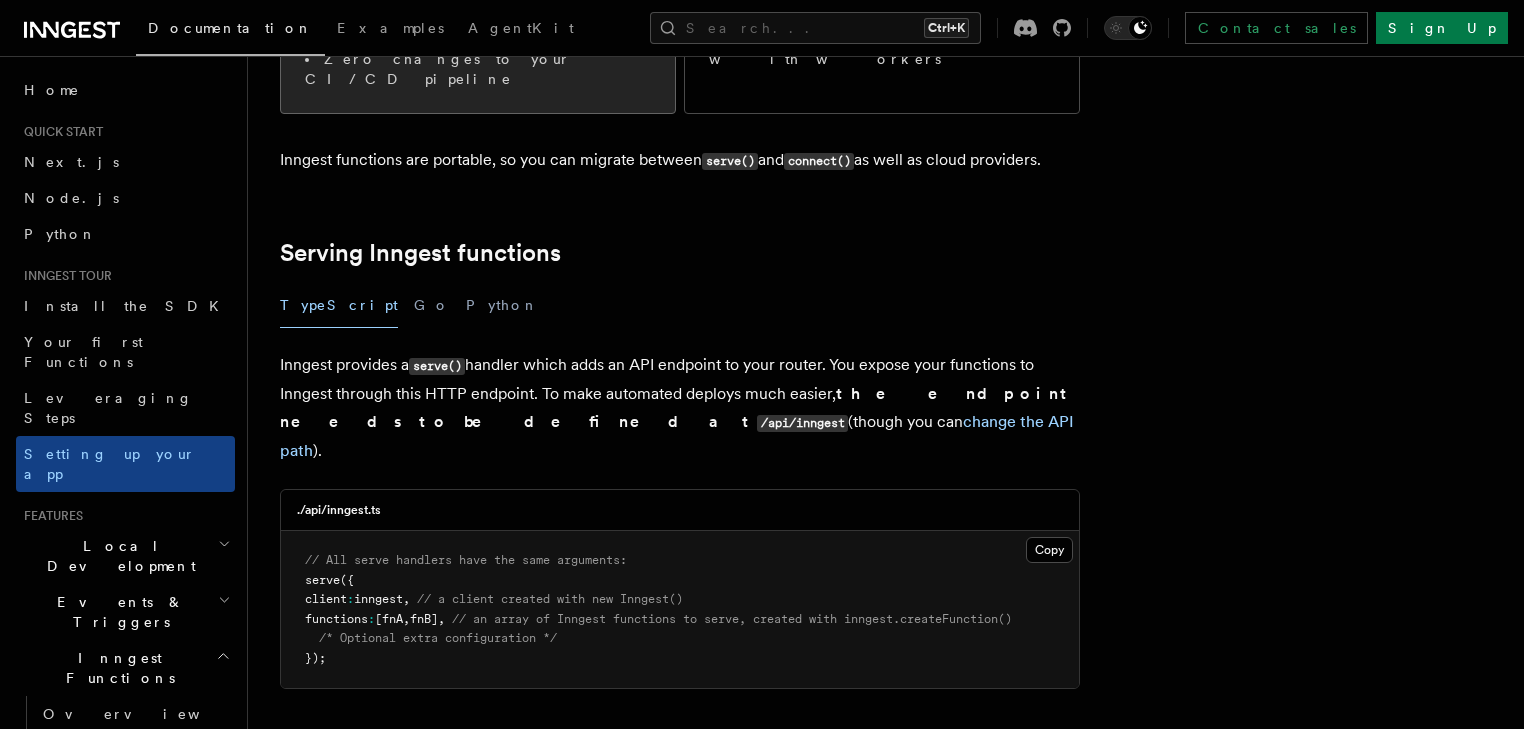 scroll, scrollTop: 612, scrollLeft: 0, axis: vertical 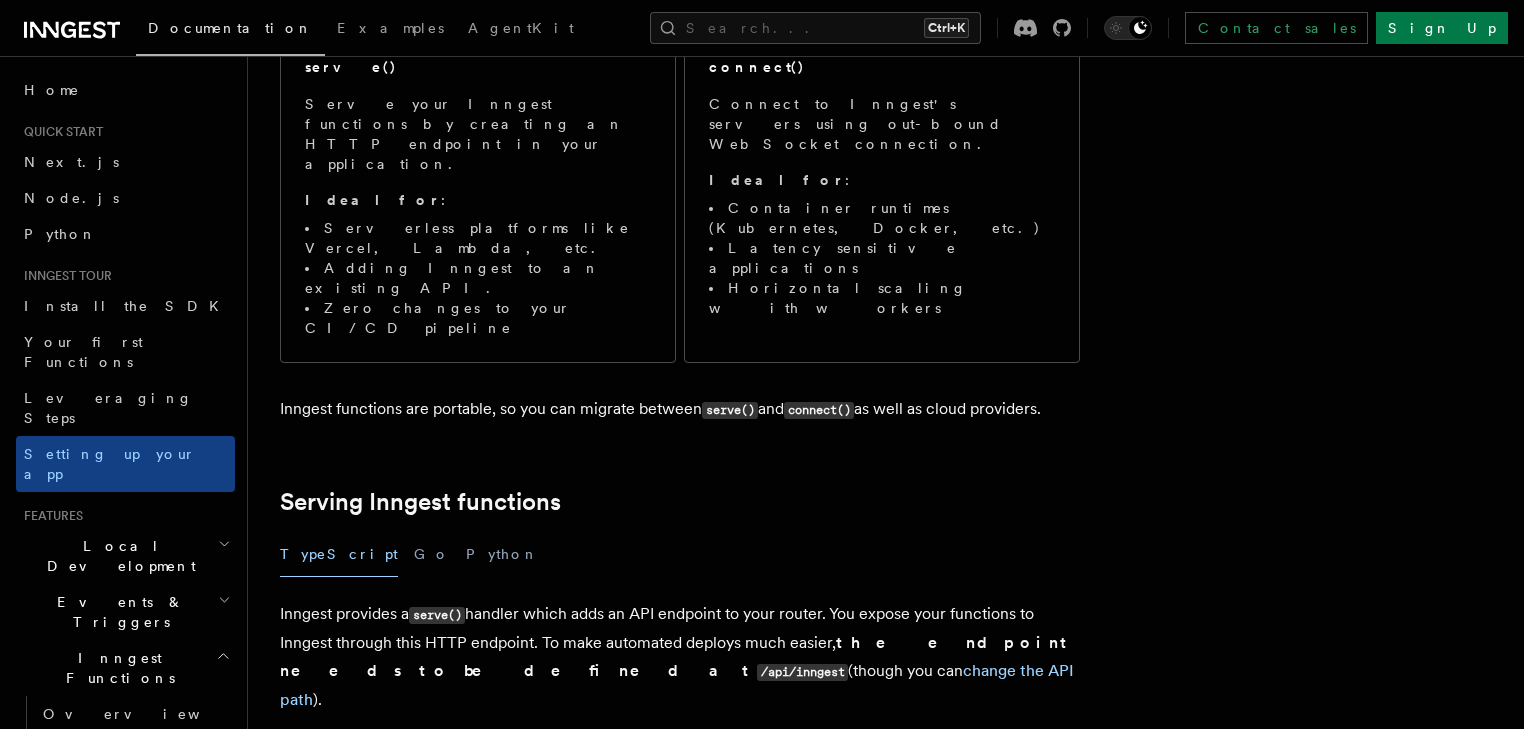 click on "Inngest Functions" at bounding box center [125, 668] 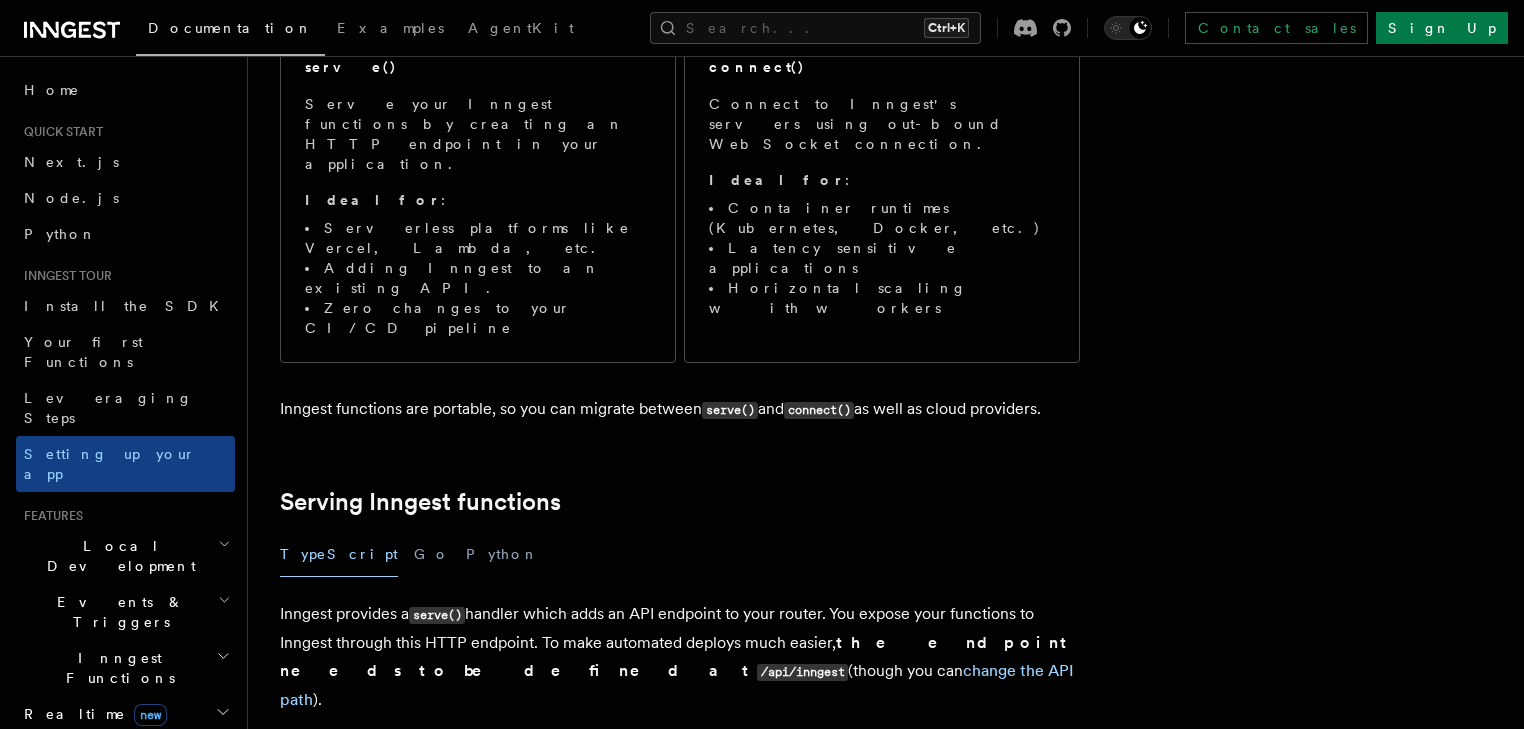 scroll, scrollTop: 80, scrollLeft: 0, axis: vertical 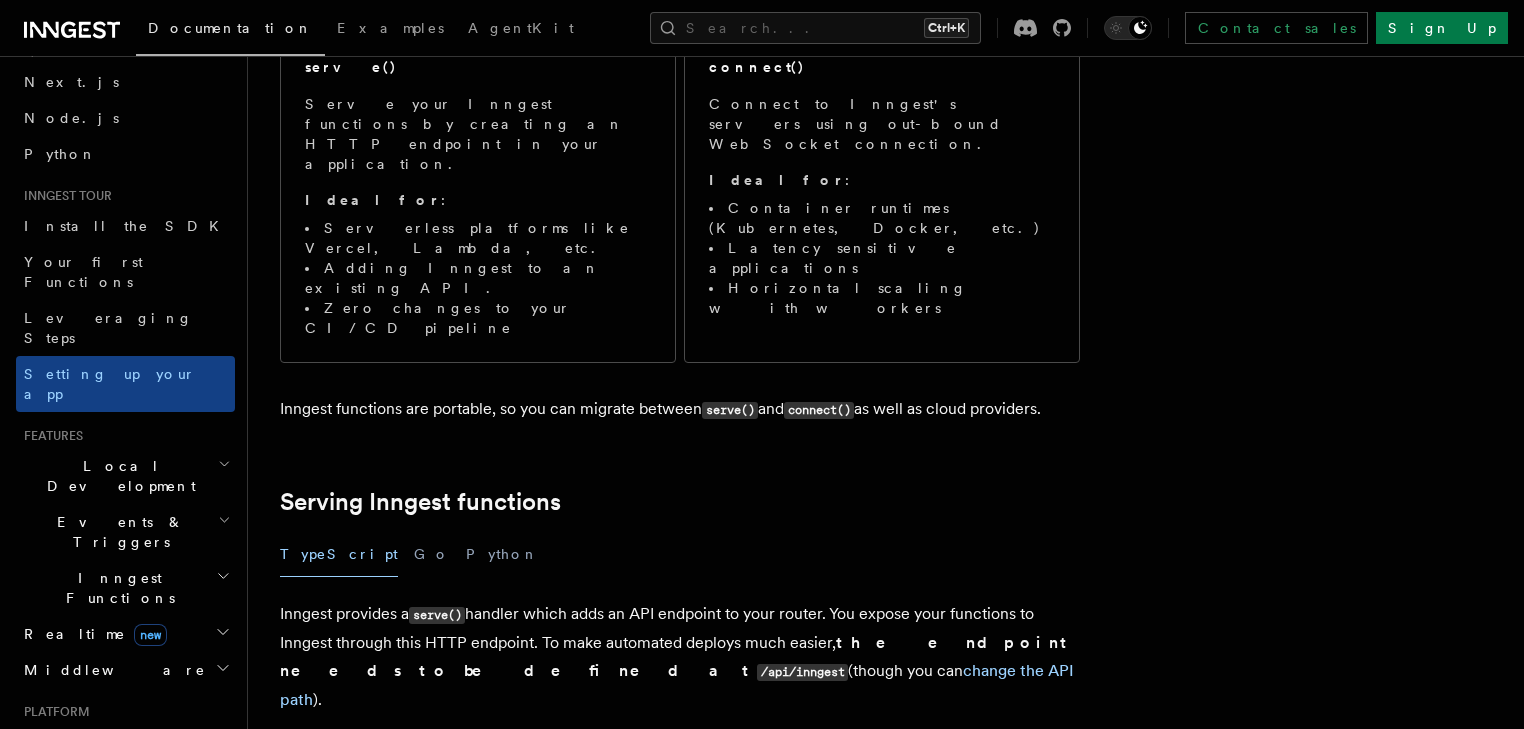 click on "Realtime new" at bounding box center (125, 634) 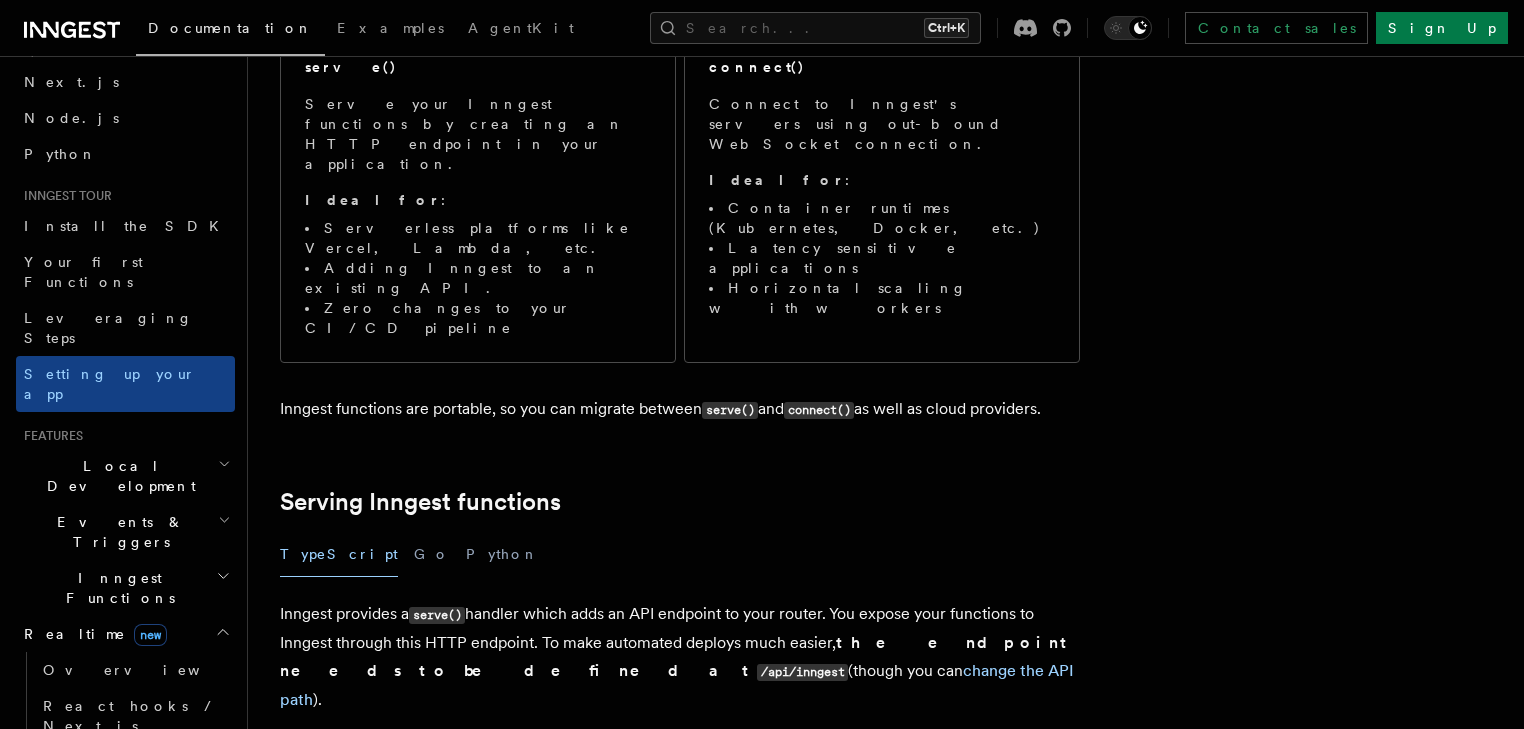 click on "Realtime new" at bounding box center [125, 634] 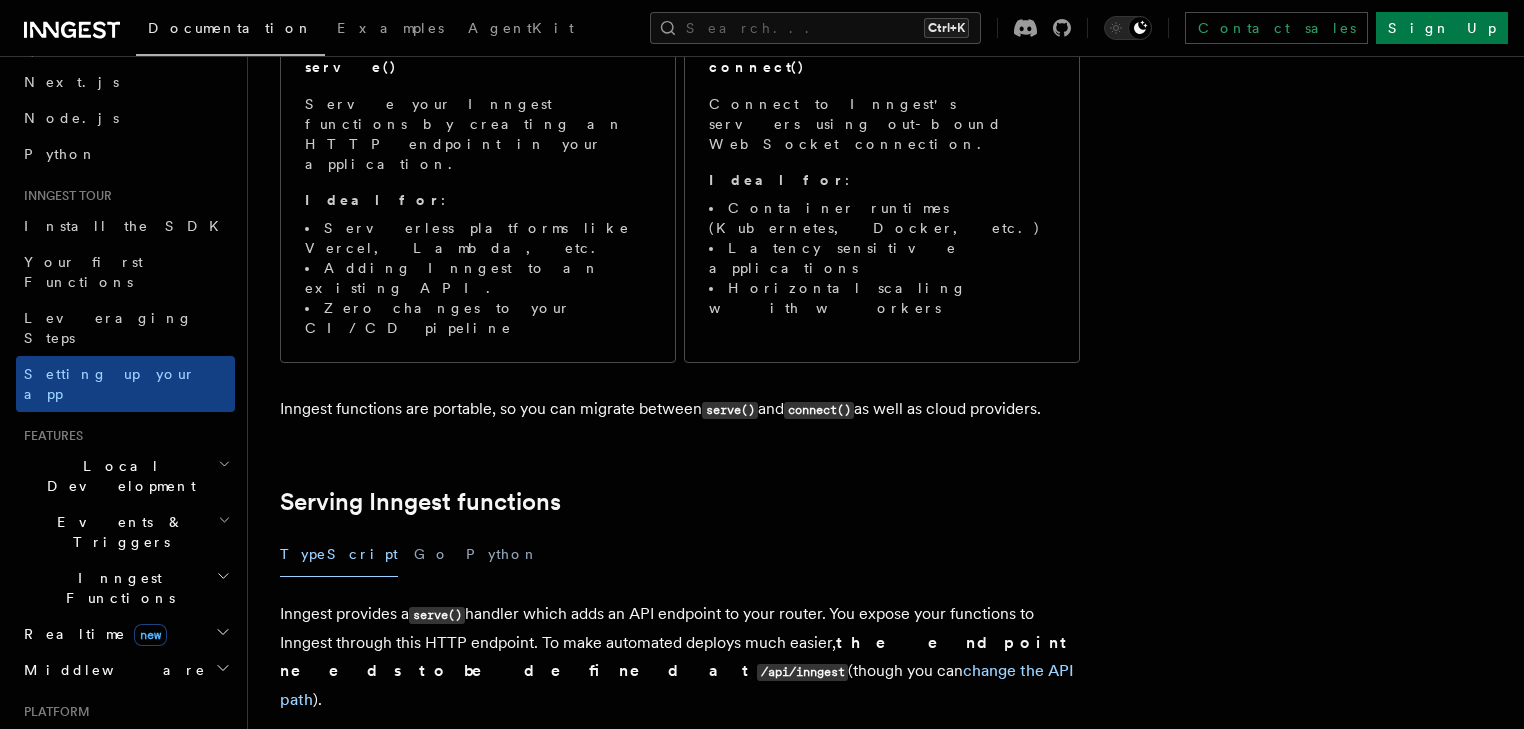 click on "Local Development" at bounding box center [125, 476] 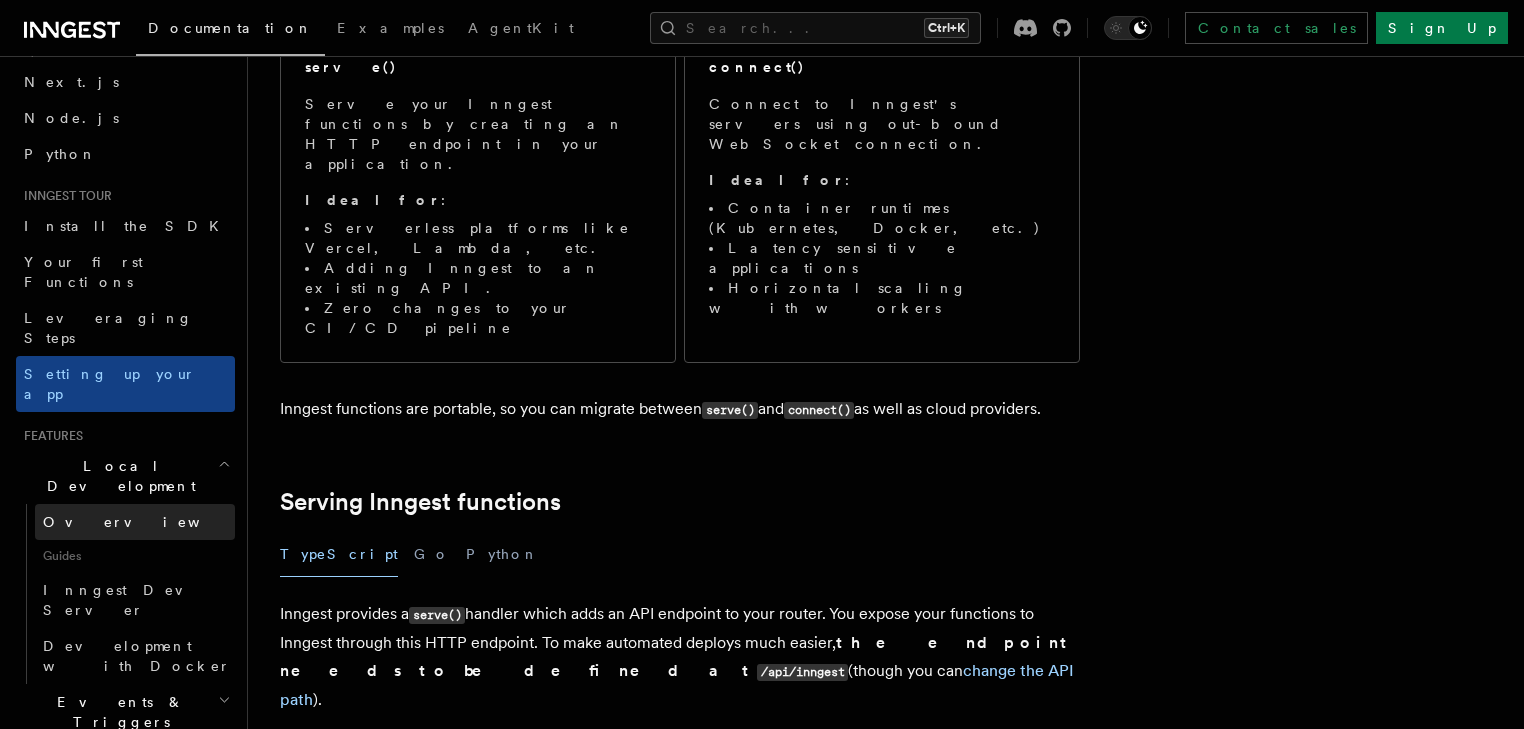 click on "Overview" at bounding box center [146, 522] 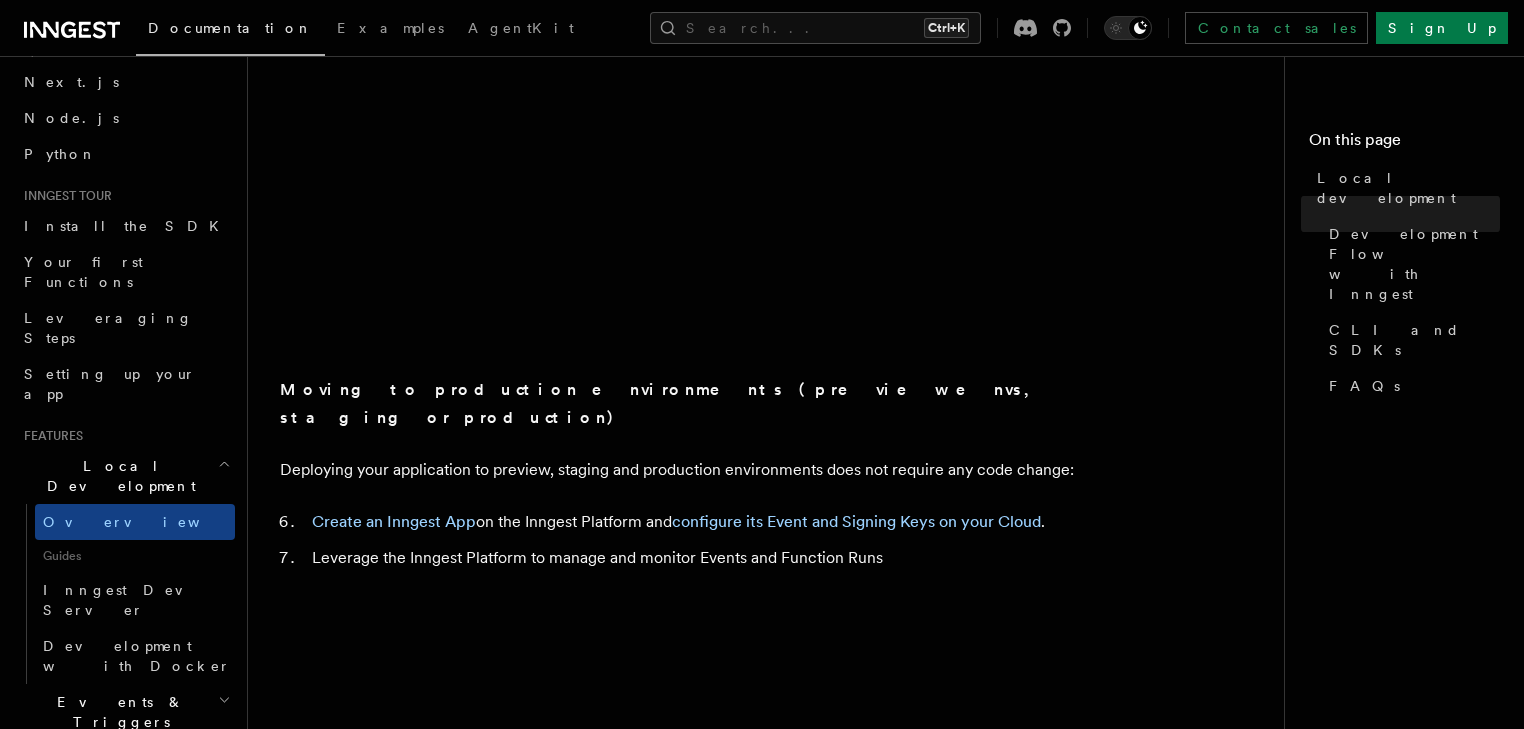 scroll, scrollTop: 1680, scrollLeft: 0, axis: vertical 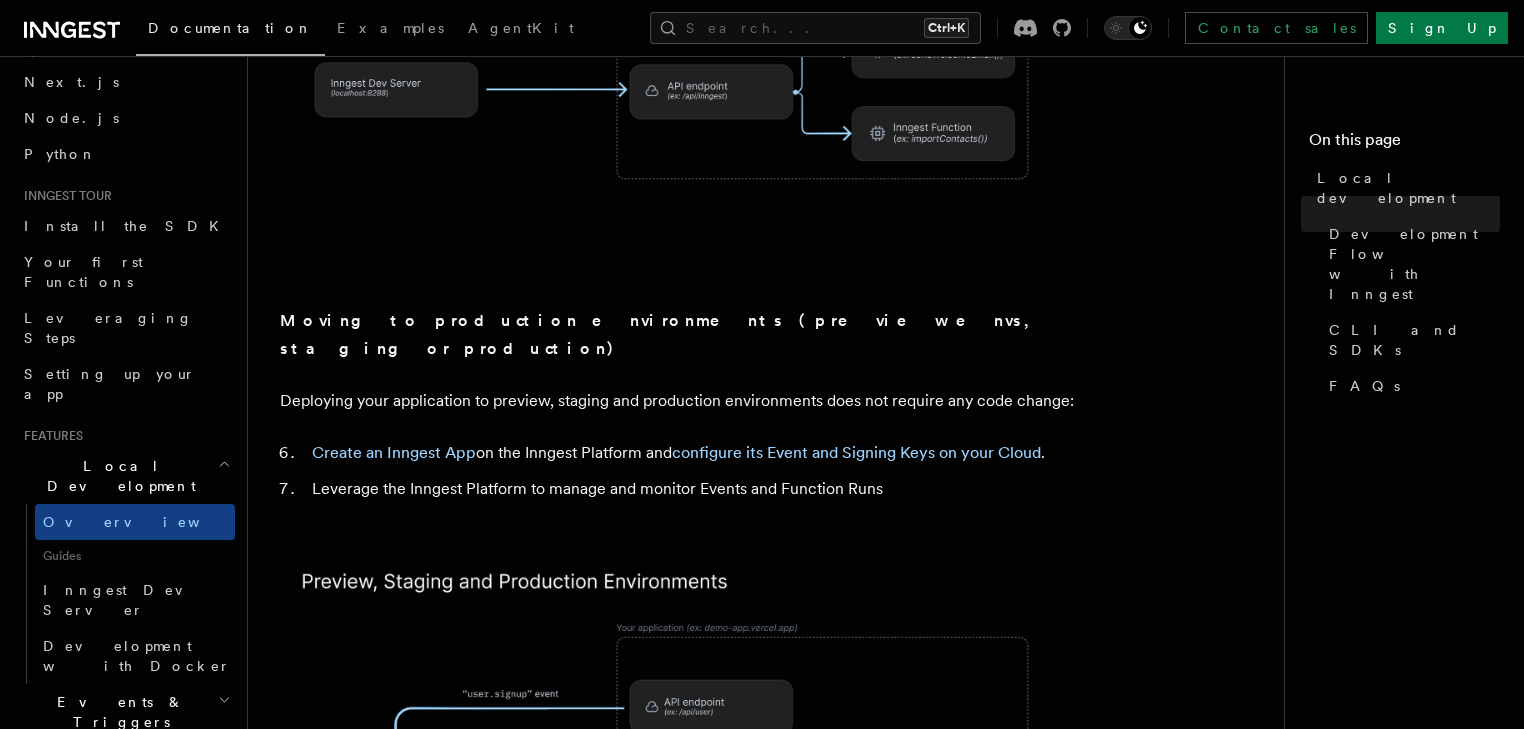 click on "Features Local development
Inngest's tooling makes it easy to develop your functions locally with any framework using the Inngest Dev Server.
The  Inngest Dev Server  is a fully-featured and  open-source  local version of the  Inngest Platform  enabling a seamless transition from your local development to feature, staging and production environments.
Get started with your favorite setup:
Inngest Dev Server Start Inngest locally with a single command. Development with Docker Run Inngest locally using Docker or Docker Compose.
Development Flow with Inngest
The Inngest Dev Server provides all the features available in the Inngest Platform, guaranteeing a smooth transition from local dev to production environments.
Developing with Inngest looks as it follows:
Configure the Inngest SDK in your application
Connecting the Inngest Dev Server to your local application
Develop your Inngest Functions with  Steps ,  Flow Control  and  more
(Optional) - Configure Preview environments with" at bounding box center [806, 479] 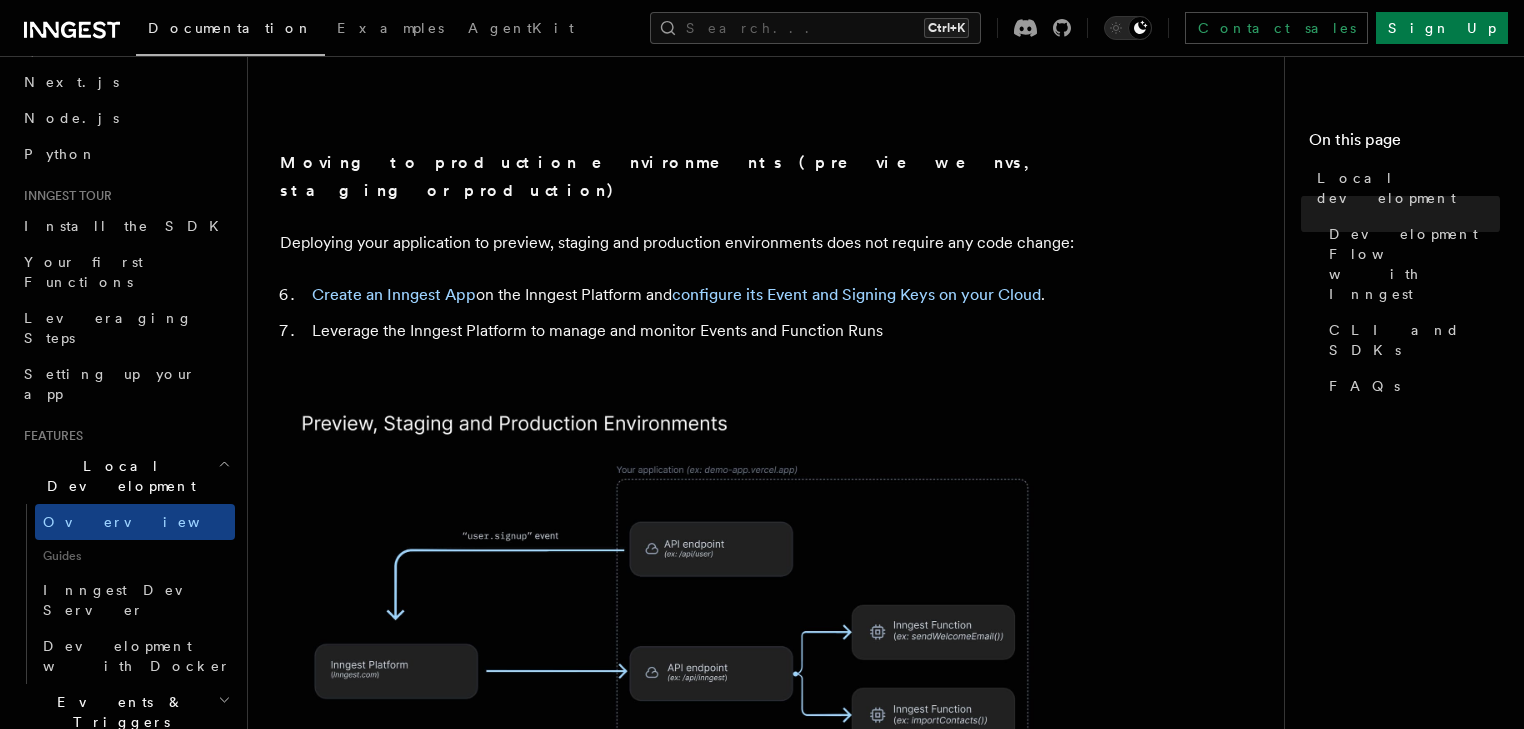 scroll, scrollTop: 1840, scrollLeft: 0, axis: vertical 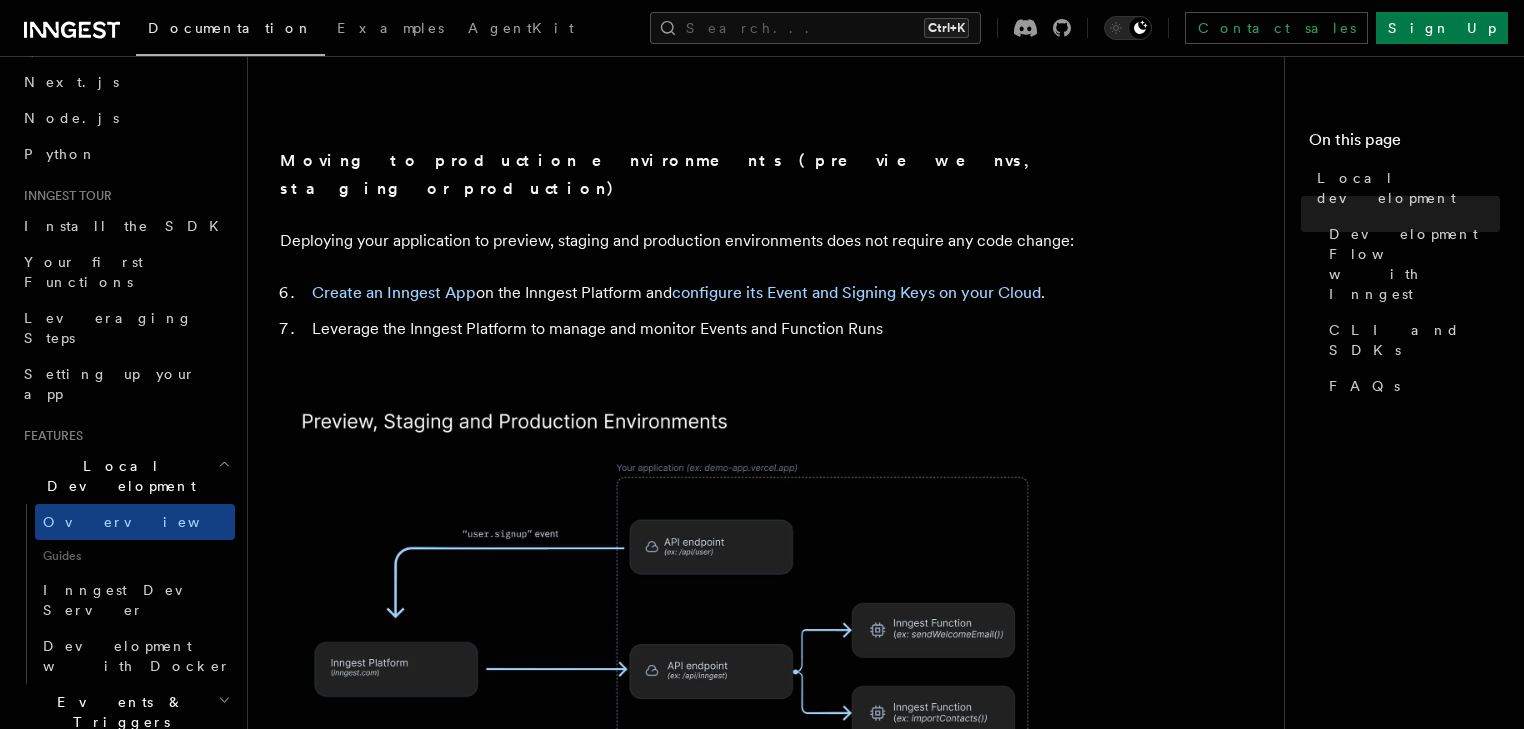 click on "Features Local development
Inngest's tooling makes it easy to develop your functions locally with any framework using the Inngest Dev Server.
The  Inngest Dev Server  is a fully-featured and  open-source  local version of the  Inngest Platform  enabling a seamless transition from your local development to feature, staging and production environments.
Get started with your favorite setup:
Inngest Dev Server Start Inngest locally with a single command. Development with Docker Run Inngest locally using Docker or Docker Compose.
Development Flow with Inngest
The Inngest Dev Server provides all the features available in the Inngest Platform, guaranteeing a smooth transition from local dev to production environments.
Developing with Inngest looks as it follows:
Configure the Inngest SDK in your application
Connecting the Inngest Dev Server to your local application
Develop your Inngest Functions with  Steps ,  Flow Control  and  more
(Optional) - Configure Preview environments with" at bounding box center (806, 319) 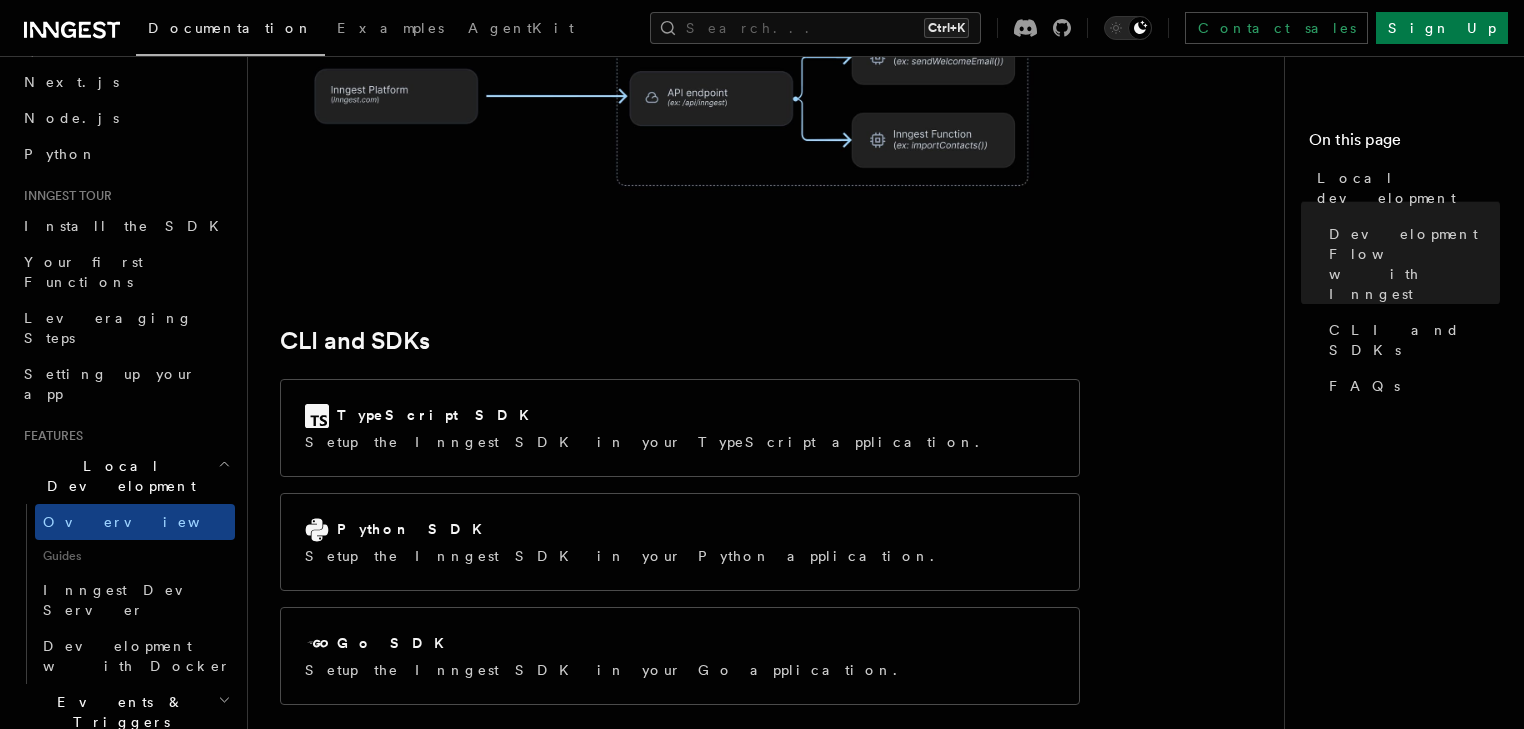 scroll, scrollTop: 2400, scrollLeft: 0, axis: vertical 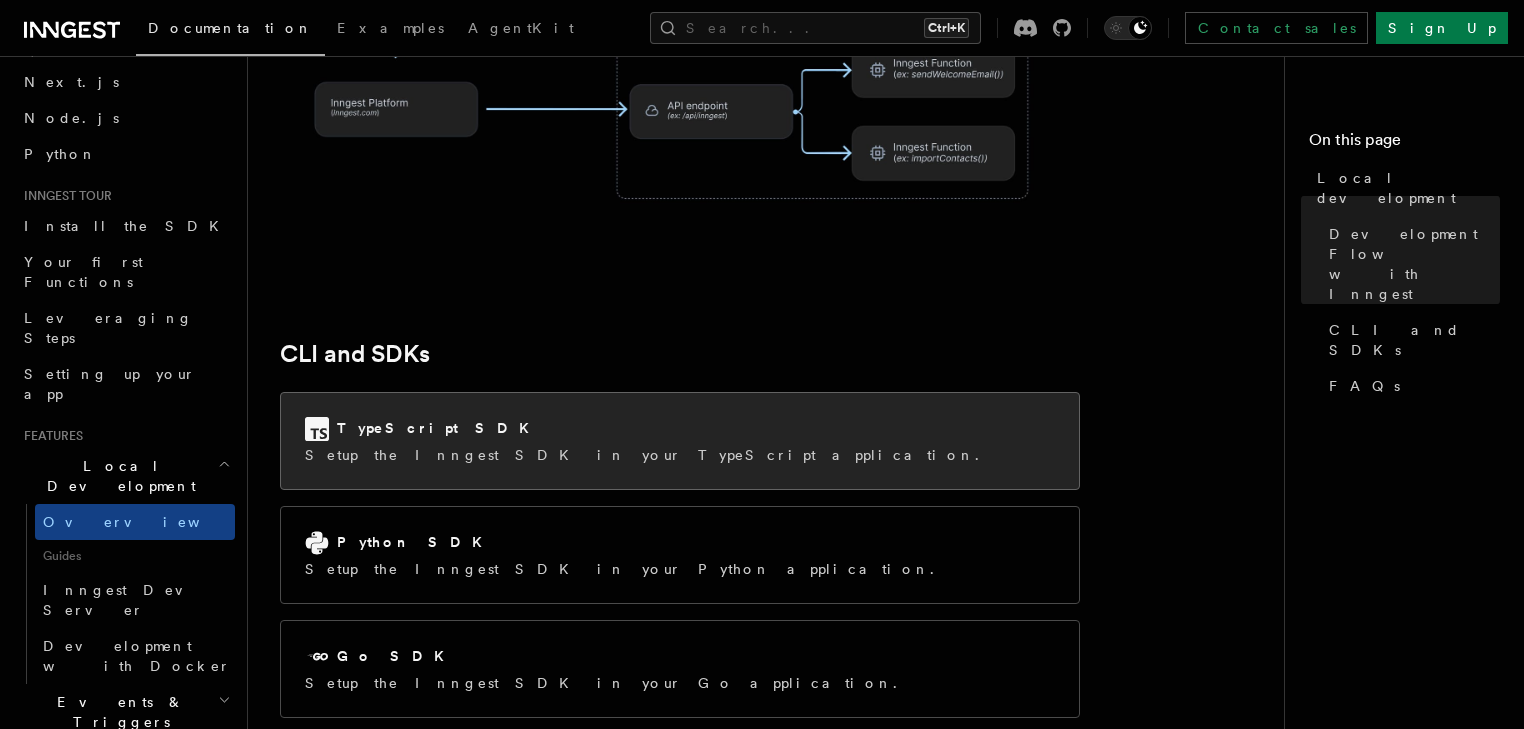click on "TypeScript SDK Setup the Inngest SDK in your TypeScript application." at bounding box center [680, 441] 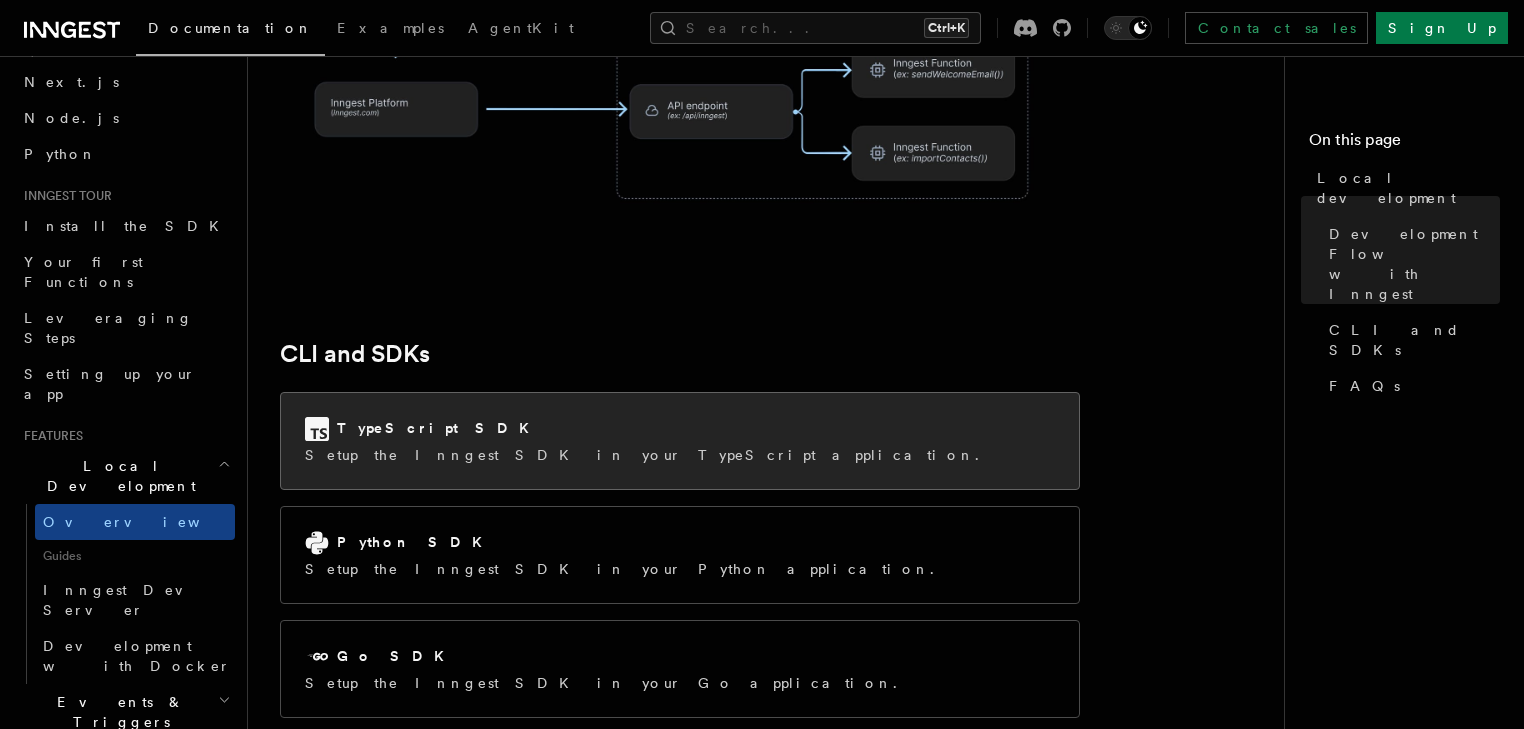 scroll, scrollTop: 1920, scrollLeft: 0, axis: vertical 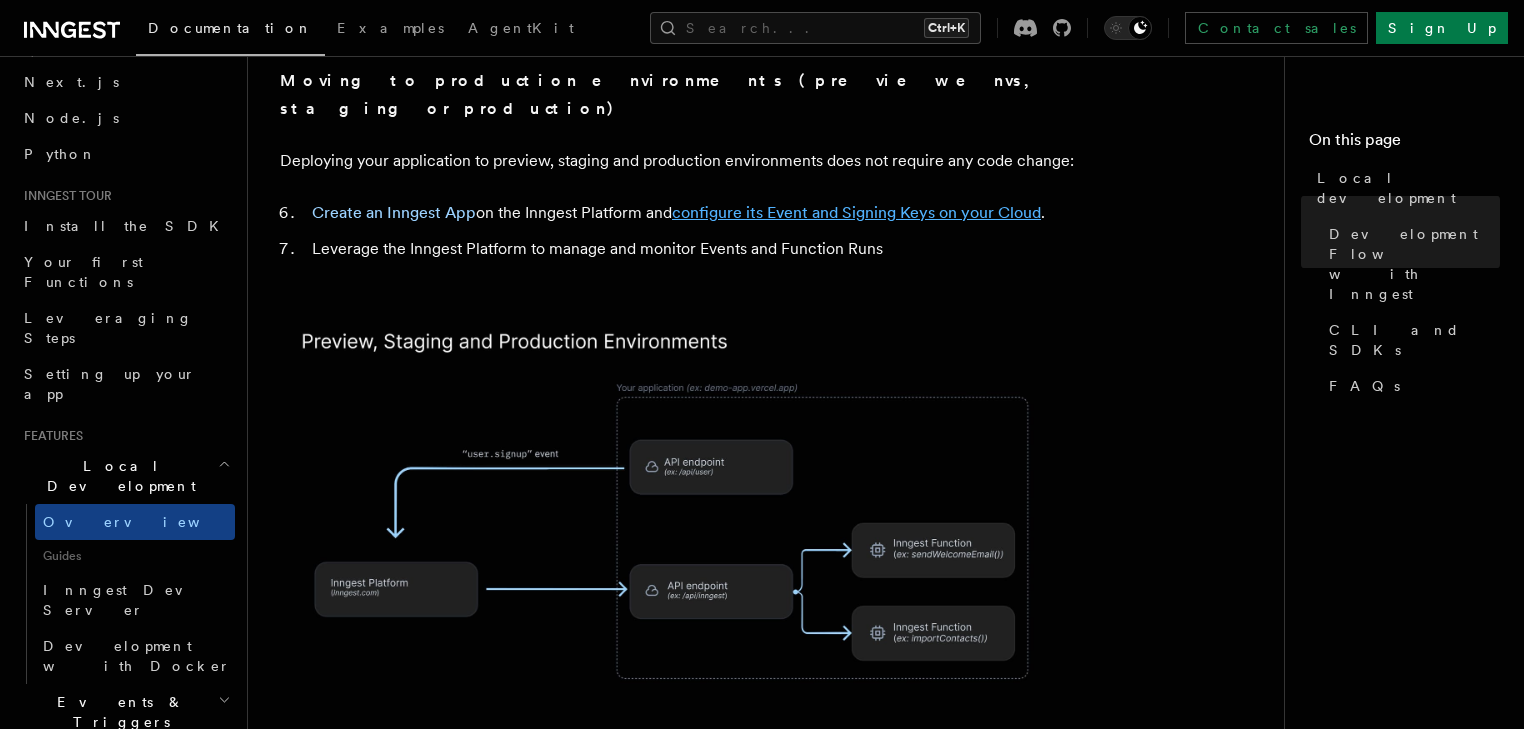 click on "configure its Event and Signing Keys on your Cloud" at bounding box center (856, 212) 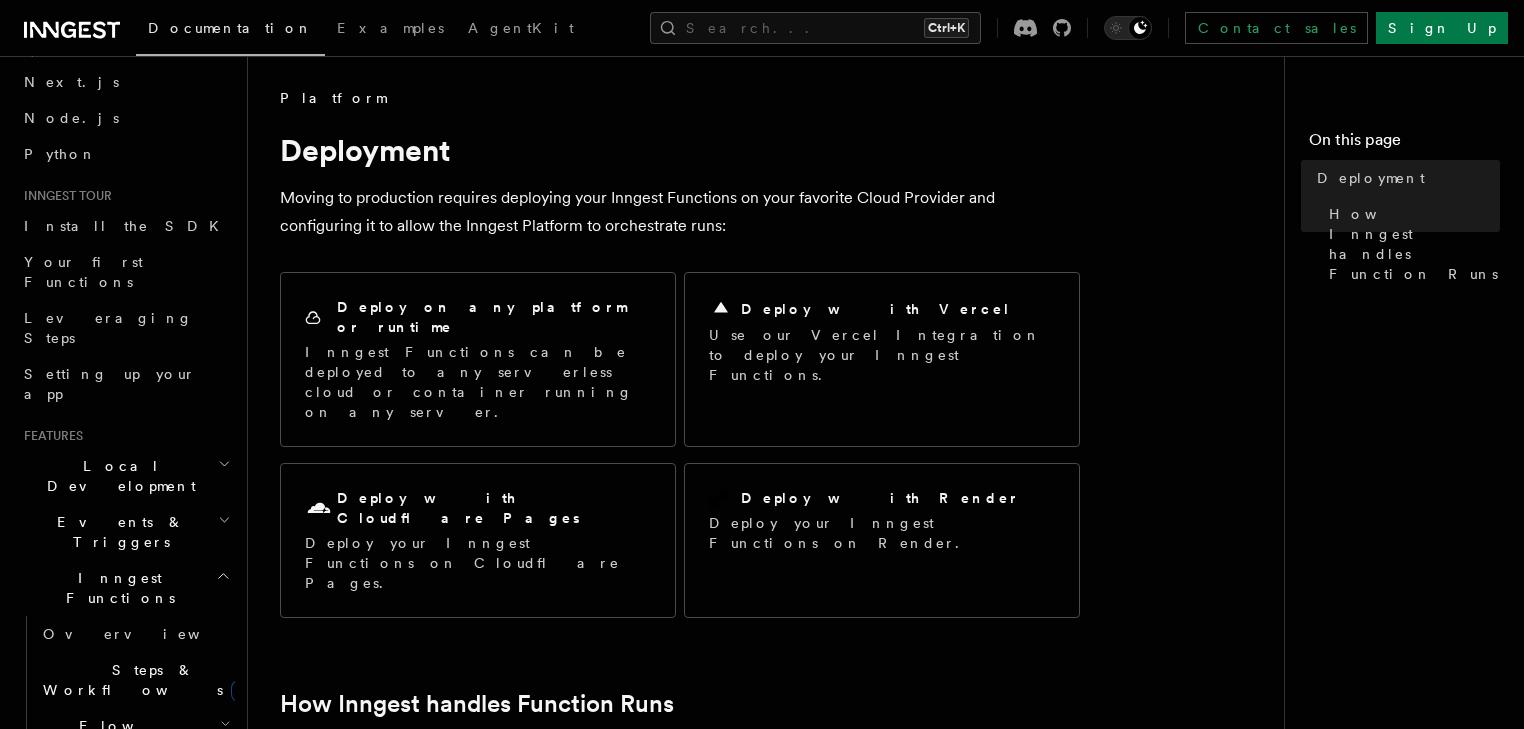 click on "Deploy on any platform or runtime Inngest Functions can be deployed to any serverless cloud or container running on any server. Deploy with Vercel Use our Vercel Integration to deploy your Inngest Functions. Deploy with Cloudflare Pages Deploy your Inngest Functions on Cloudflare Pages. Deploy with Render Deploy your Inngest Functions on Render." at bounding box center [680, 445] 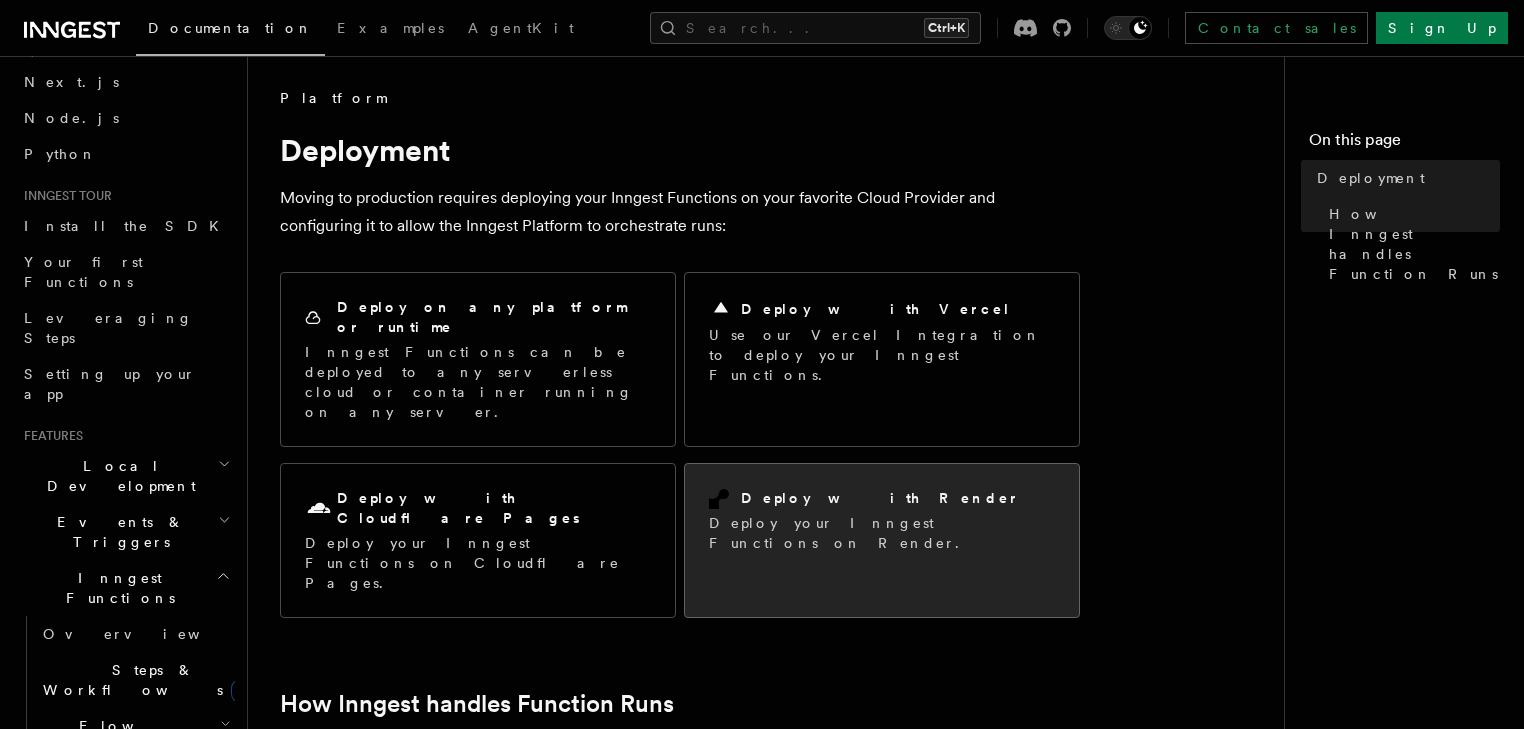 click on "Deploy with Render" at bounding box center (880, 498) 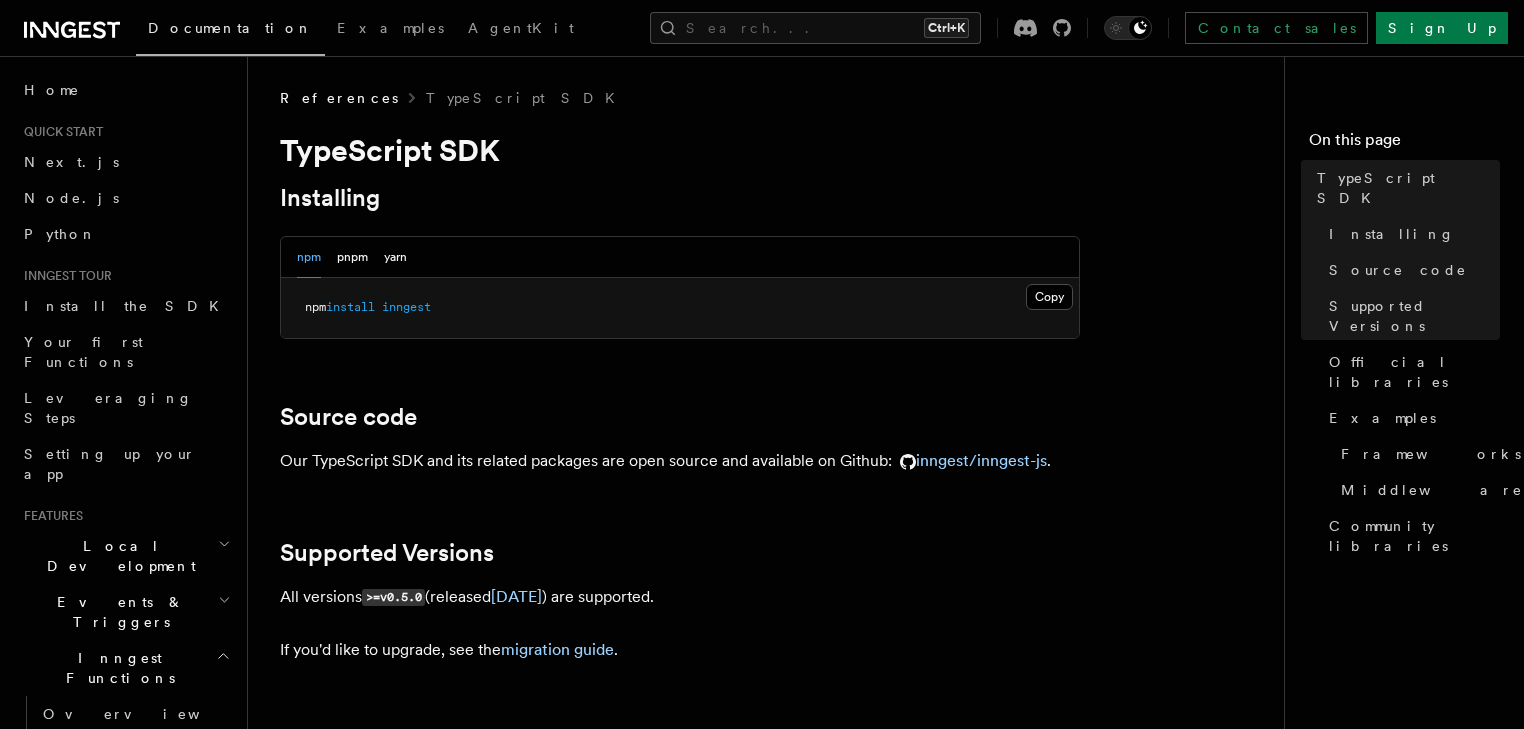 scroll, scrollTop: 0, scrollLeft: 0, axis: both 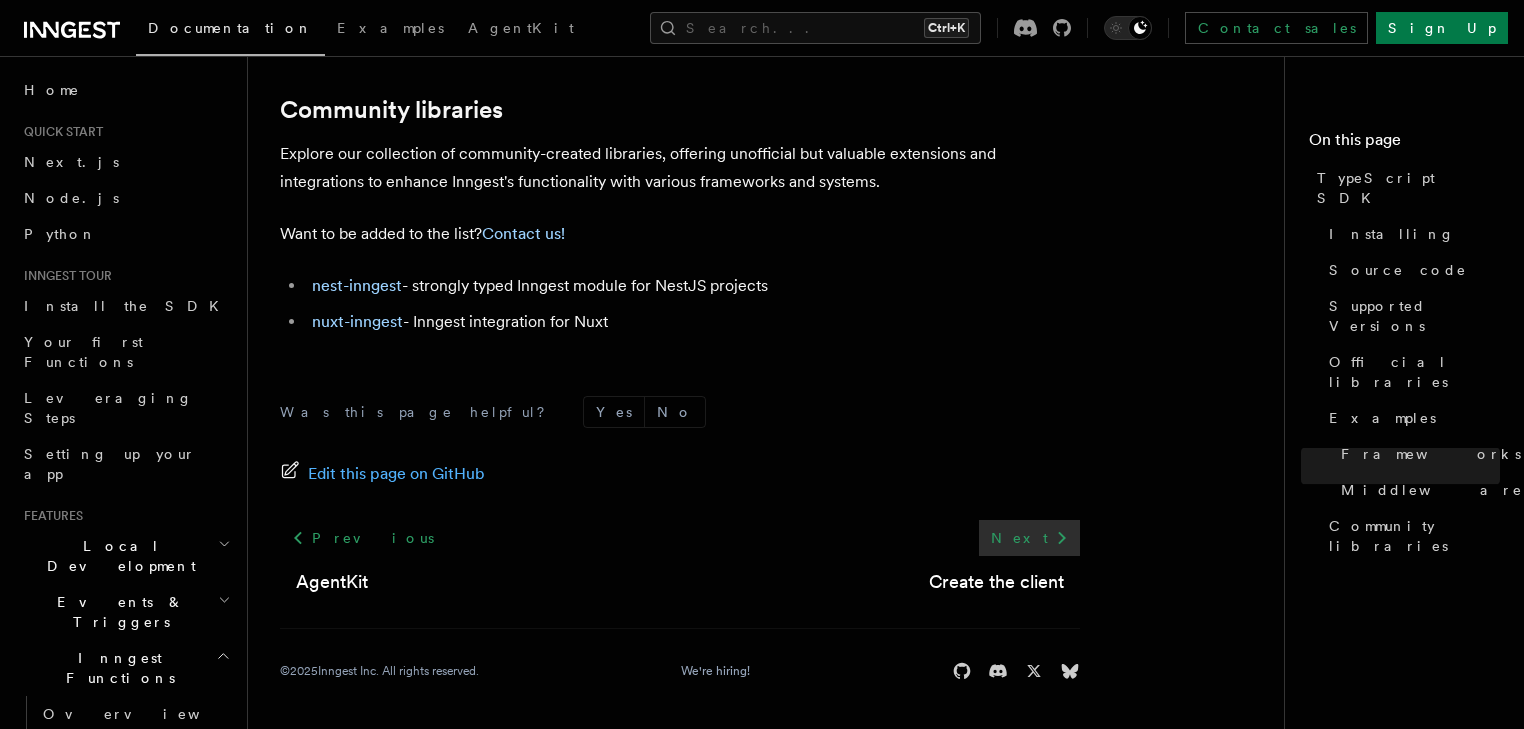 click 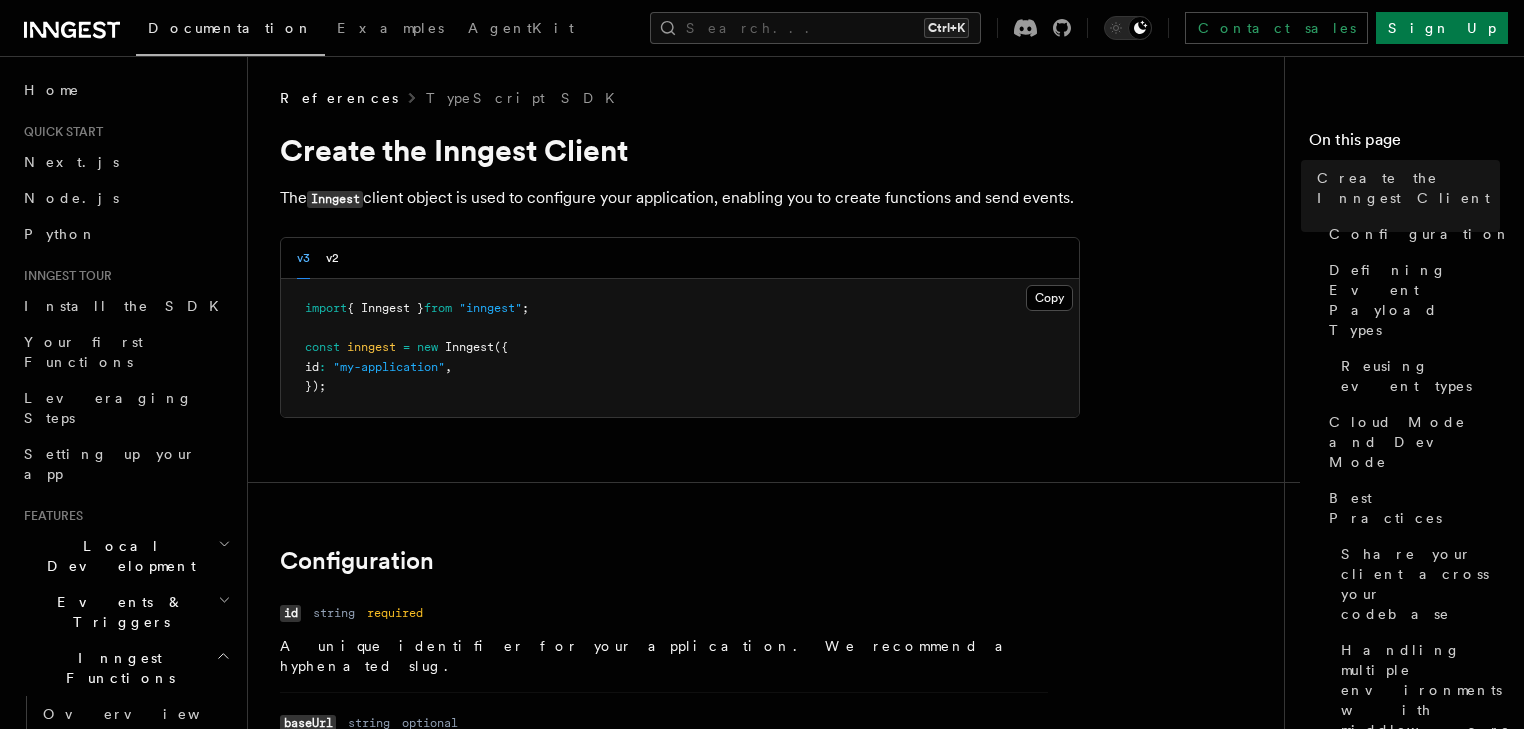 scroll, scrollTop: 0, scrollLeft: 0, axis: both 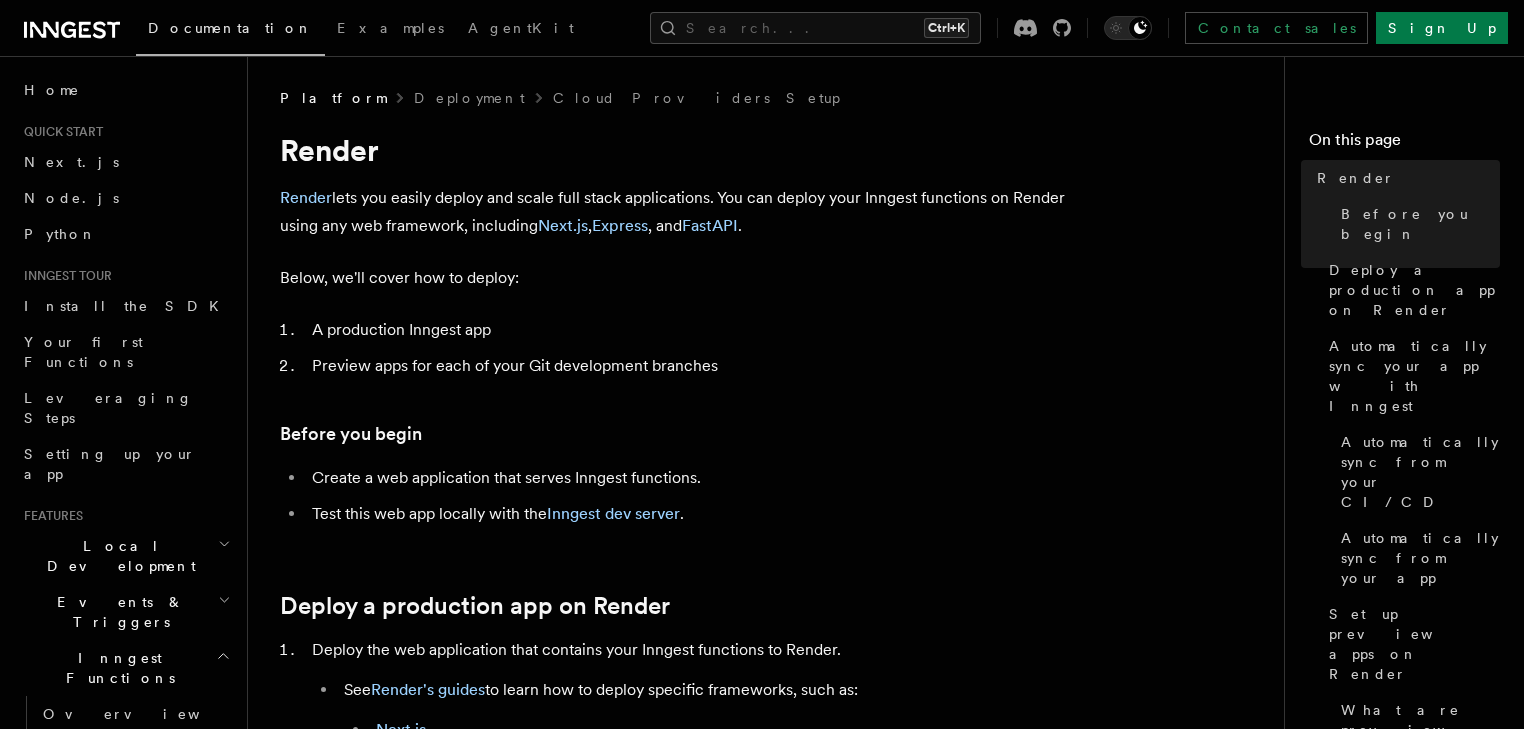 click on "Platform Deployment Cloud Providers Setup Render
Render  lets you easily deploy and scale full stack applications. You can deploy your Inngest functions on Render using any web framework, including  Next.js ,  Express , and  FastAPI .
Below, we'll cover how to deploy:
A production Inngest app
Preview apps for each of your Git development branches
Before you begin
Create a web application that serves Inngest functions.
Test this web app locally with the  Inngest dev server .
Deploy a production app on Render
Deploy the web application that contains your Inngest functions to Render.
See  Render's guides  to learn how to deploy specific frameworks, such as:
Next.js
Express
FastAPI
Set the  INNGEST_SIGNING_KEY  and  INNGEST_EVENT_KEY  environment variables on your Render web app.
You can easily  configure environment variables  on a Render service through the Render dashboard.
You can find your production  INNGEST_SIGNING_KEY   here , and your production  s" at bounding box center (774, 2463) 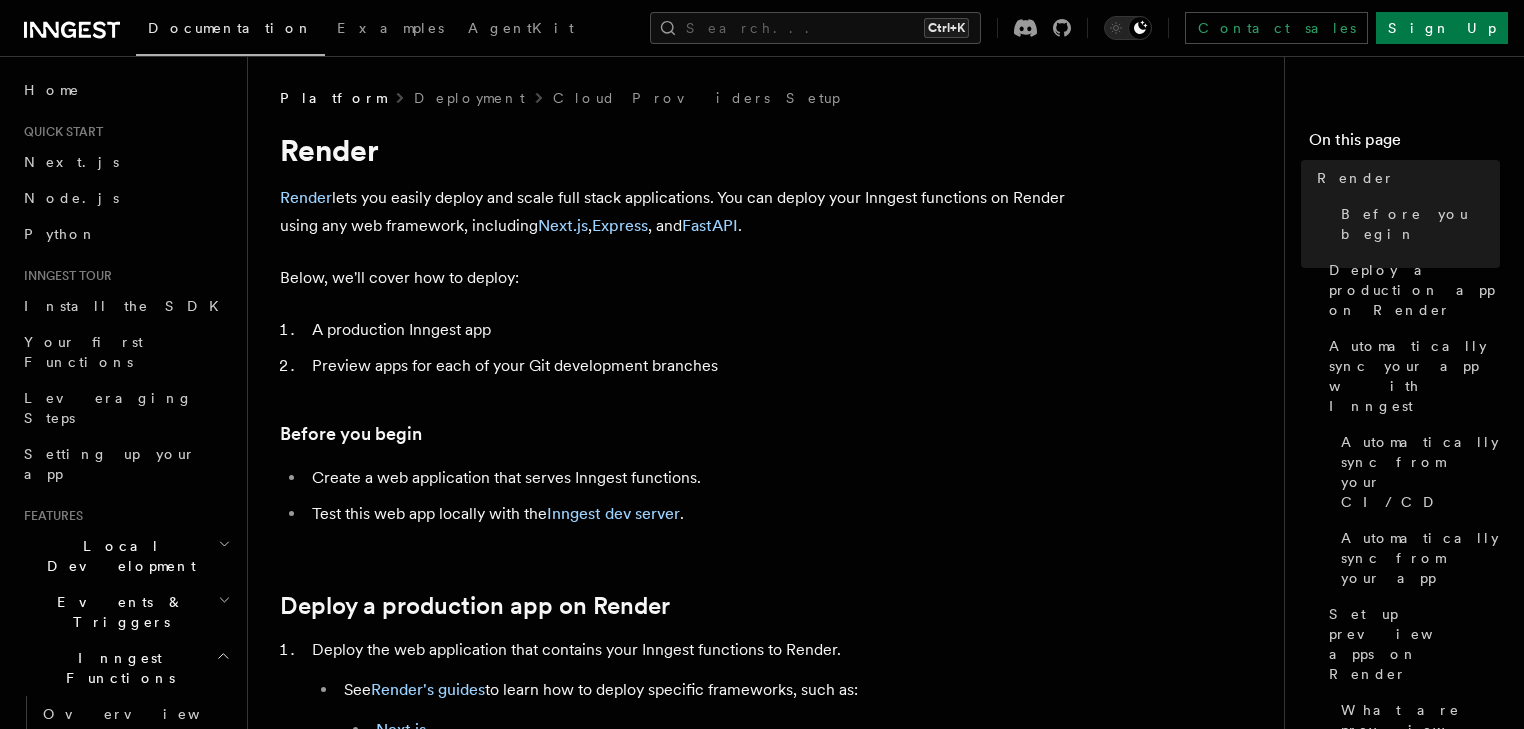 click on "Platform Deployment Cloud Providers Setup Render
Render  lets you easily deploy and scale full stack applications. You can deploy your Inngest functions on Render using any web framework, including  Next.js ,  Express , and  FastAPI .
Below, we'll cover how to deploy:
A production Inngest app
Preview apps for each of your Git development branches
Before you begin
Create a web application that serves Inngest functions.
Test this web app locally with the  Inngest dev server .
Deploy a production app on Render
Deploy the web application that contains your Inngest functions to Render.
See  Render's guides  to learn how to deploy specific frameworks, such as:
Next.js
Express
FastAPI
Set the  INNGEST_SIGNING_KEY  and  INNGEST_EVENT_KEY  environment variables on your Render web app.
You can easily  configure environment variables  on a Render service through the Render dashboard.
You can find your production  INNGEST_SIGNING_KEY   here , and your production  s" at bounding box center [774, 2463] 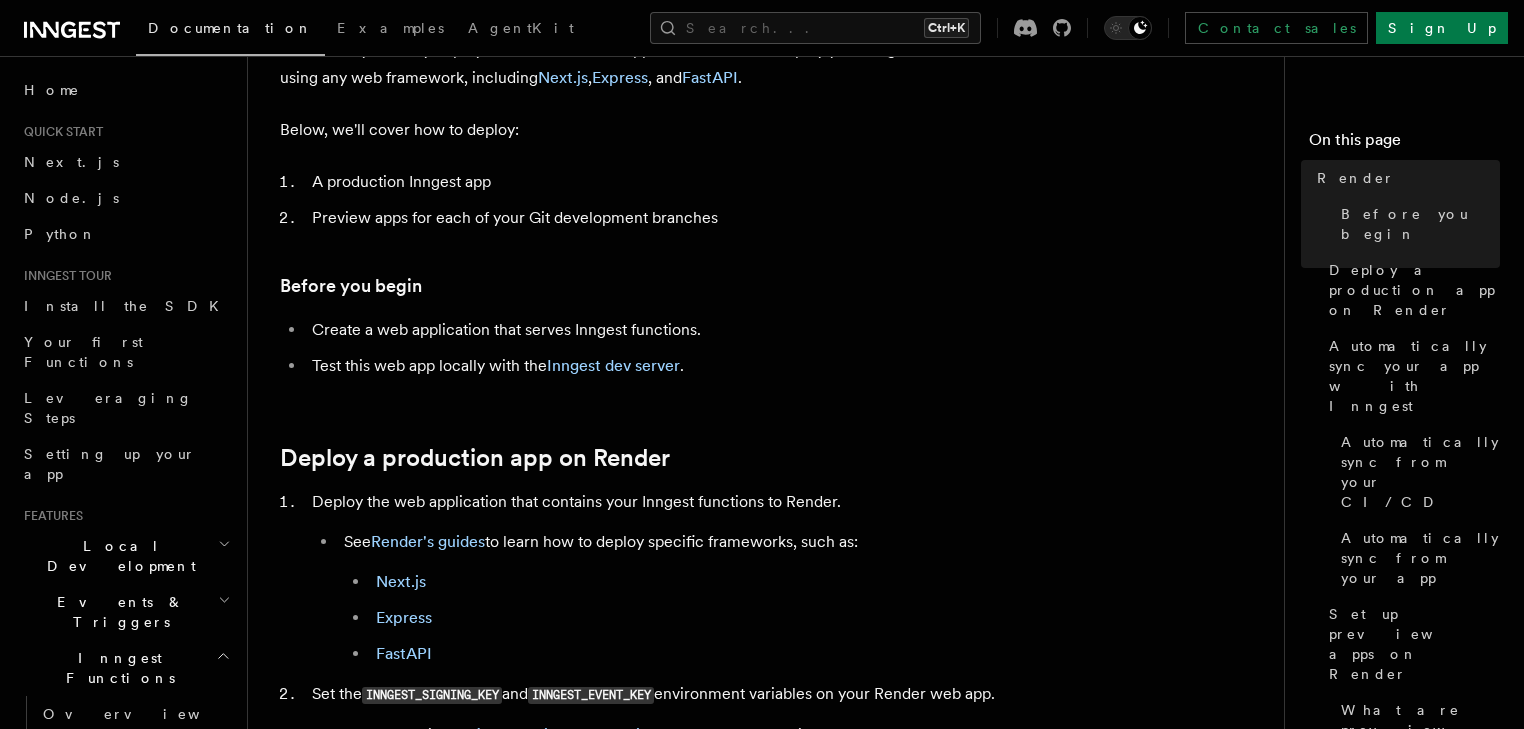 scroll, scrollTop: 160, scrollLeft: 0, axis: vertical 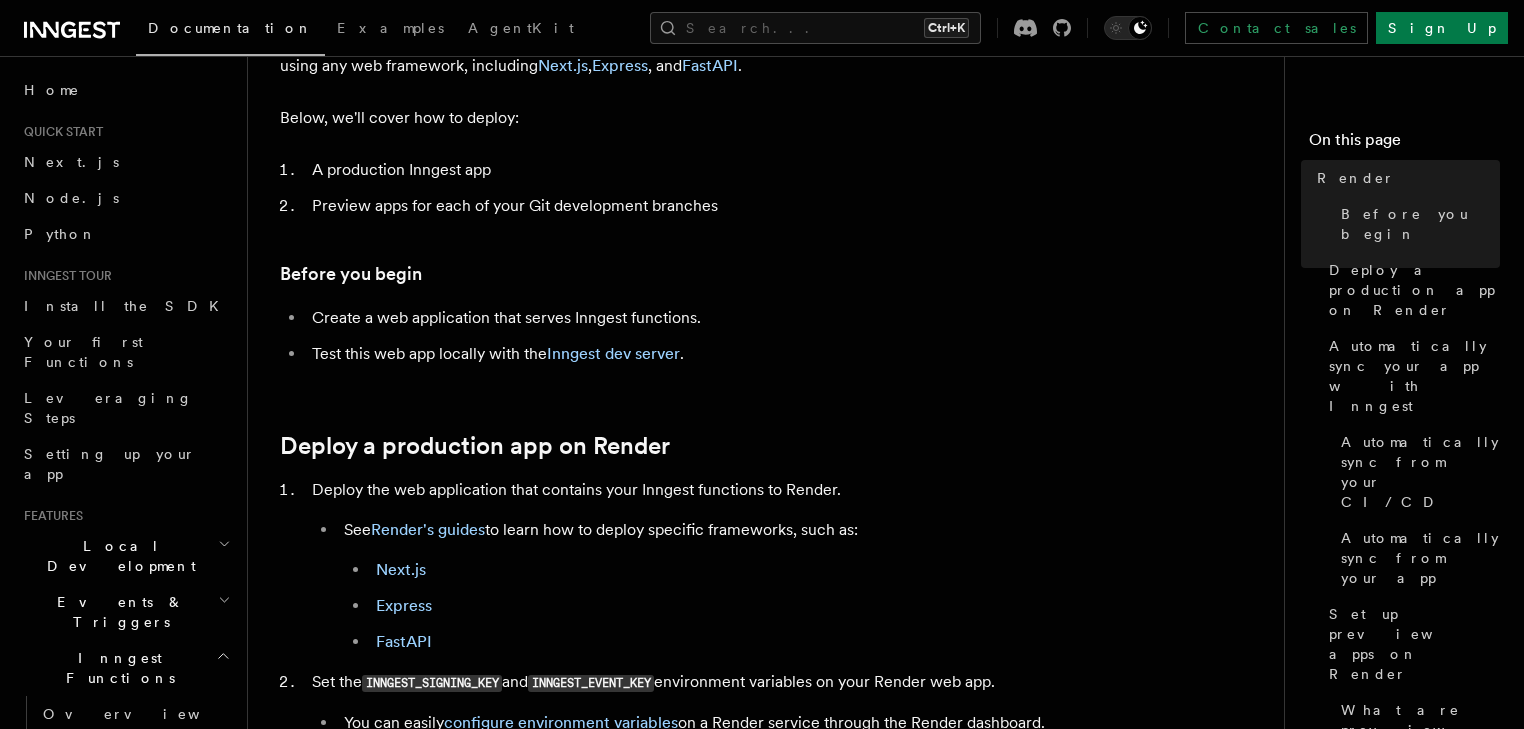 click on "Platform Deployment Cloud Providers Setup Render
Render  lets you easily deploy and scale full stack applications. You can deploy your Inngest functions on Render using any web framework, including  Next.js ,  Express , and  FastAPI .
Below, we'll cover how to deploy:
A production Inngest app
Preview apps for each of your Git development branches
Before you begin
Create a web application that serves Inngest functions.
Test this web app locally with the  Inngest dev server .
Deploy a production app on Render
Deploy the web application that contains your Inngest functions to Render.
See  Render's guides  to learn how to deploy specific frameworks, such as:
Next.js
Express
FastAPI
Set the  INNGEST_SIGNING_KEY  and  INNGEST_EVENT_KEY  environment variables on your Render web app.
You can easily  configure environment variables  on a Render service through the Render dashboard.
You can find your production  INNGEST_SIGNING_KEY   here , and your production  s" at bounding box center (774, 2303) 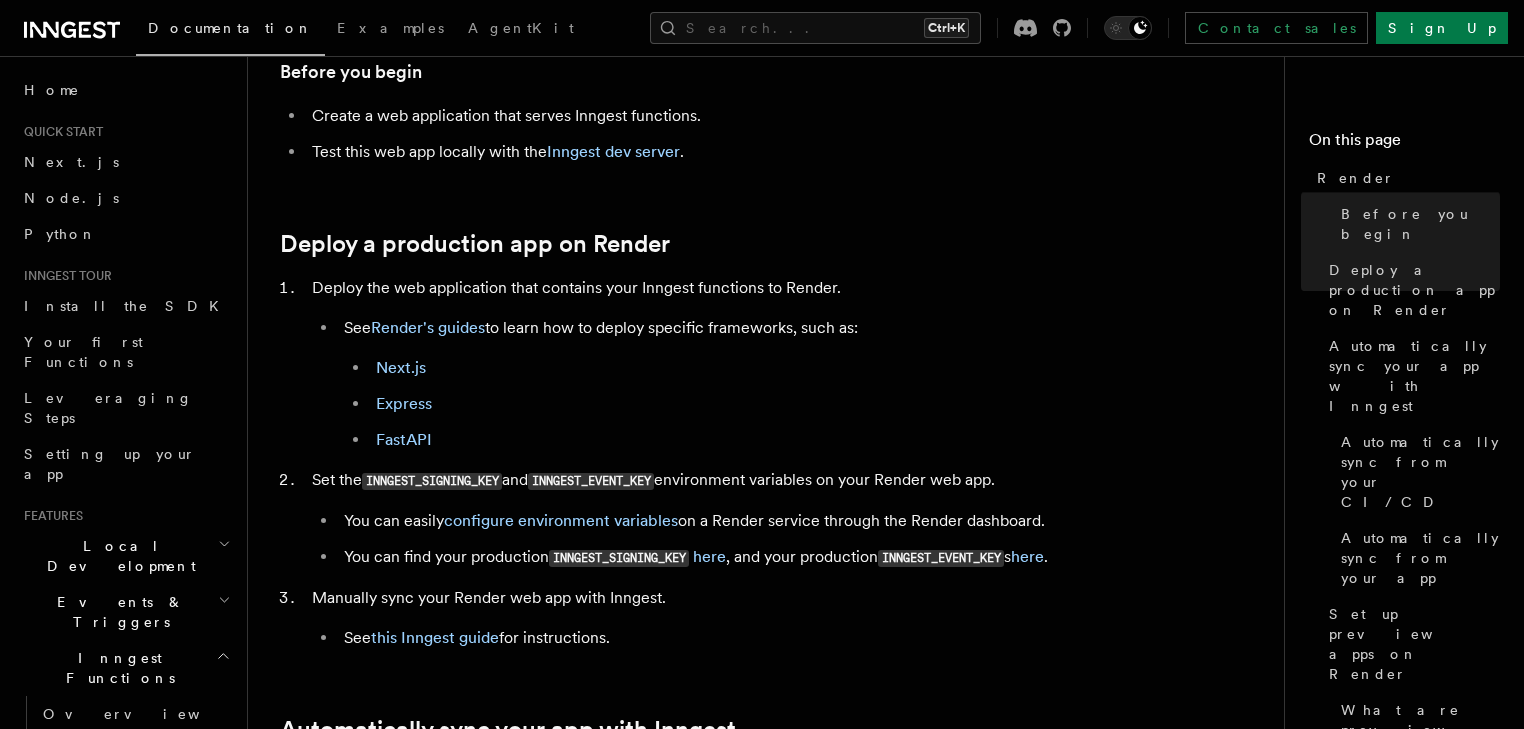 scroll, scrollTop: 400, scrollLeft: 0, axis: vertical 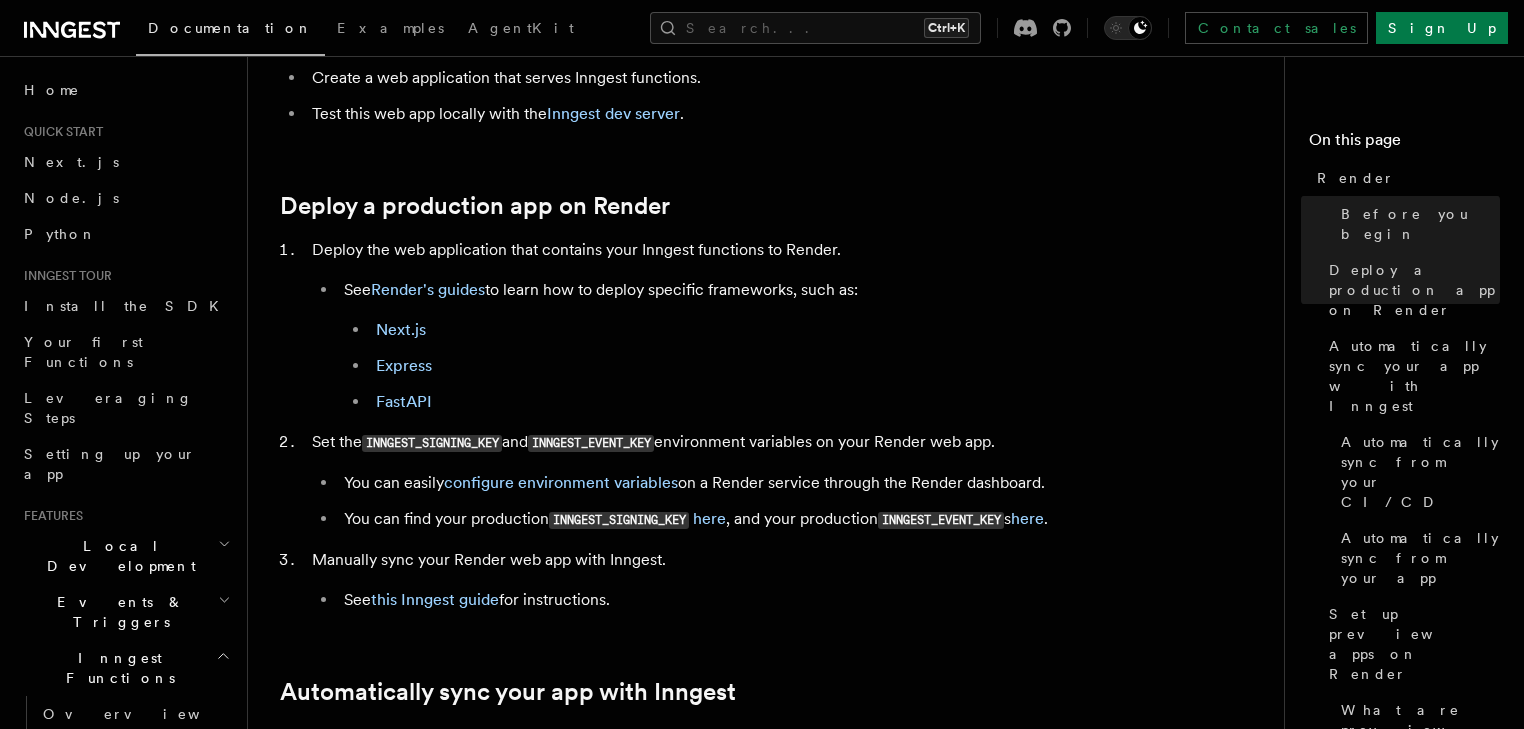 click on "FastAPI" at bounding box center [725, 402] 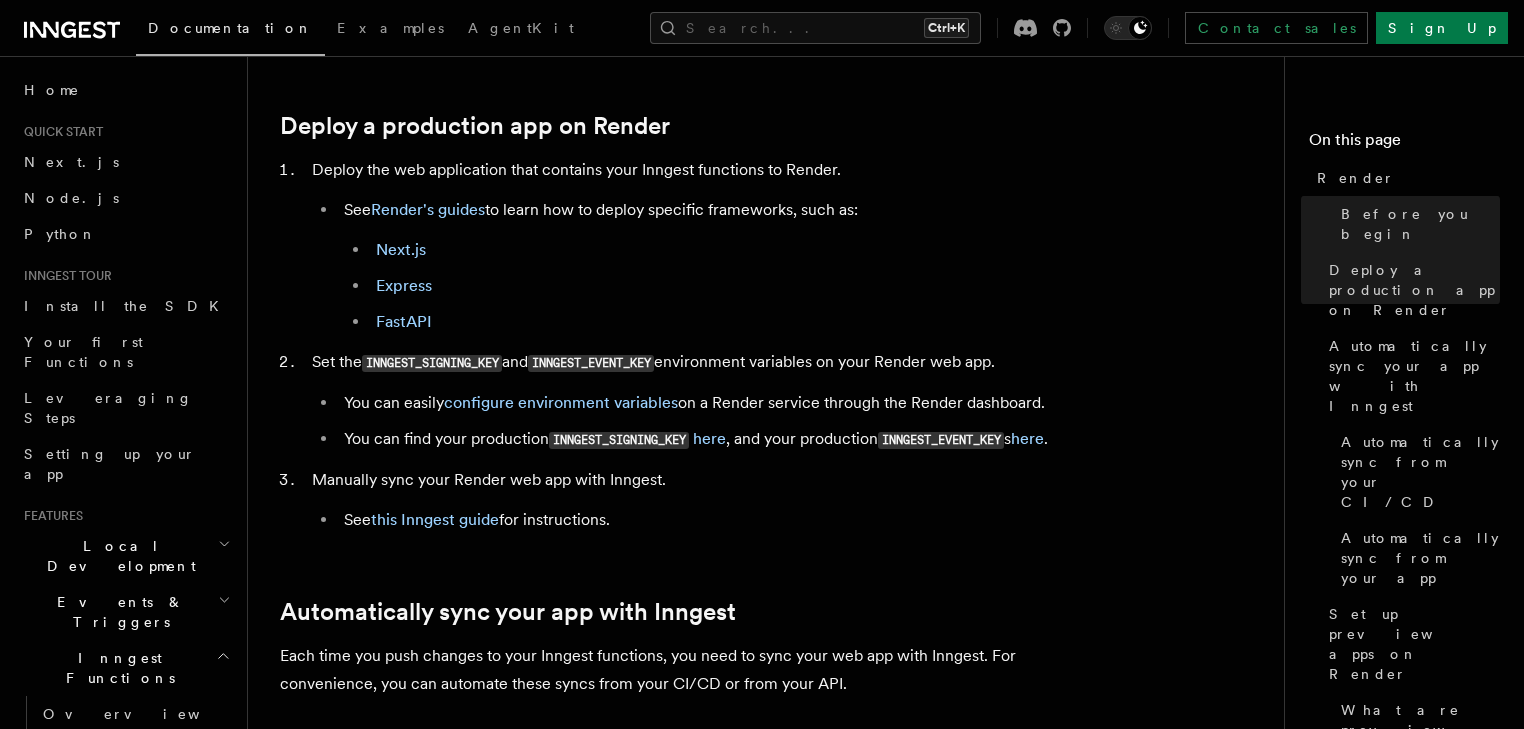 click on "You can easily  configure environment variables  on a Render service through the Render dashboard." at bounding box center (709, 403) 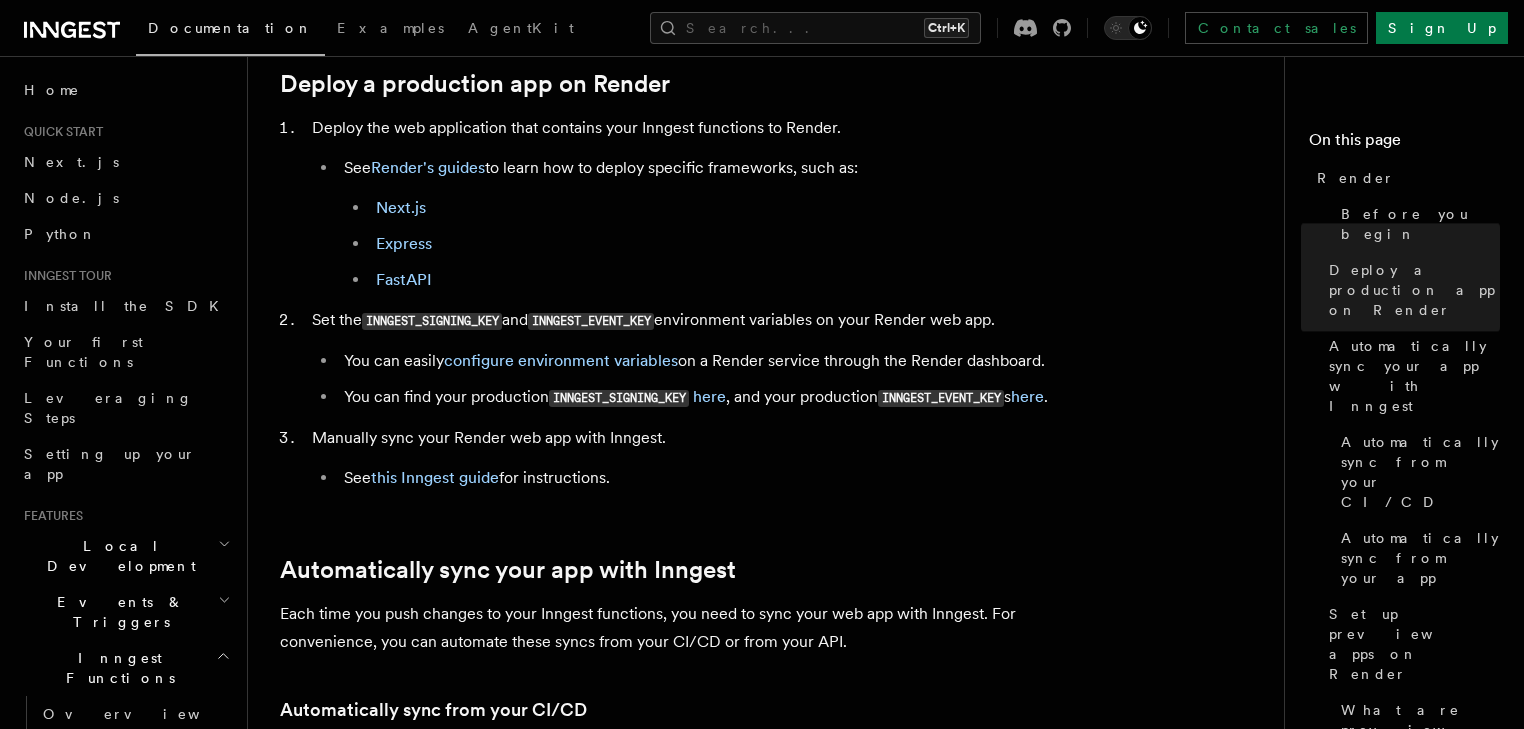 scroll, scrollTop: 560, scrollLeft: 0, axis: vertical 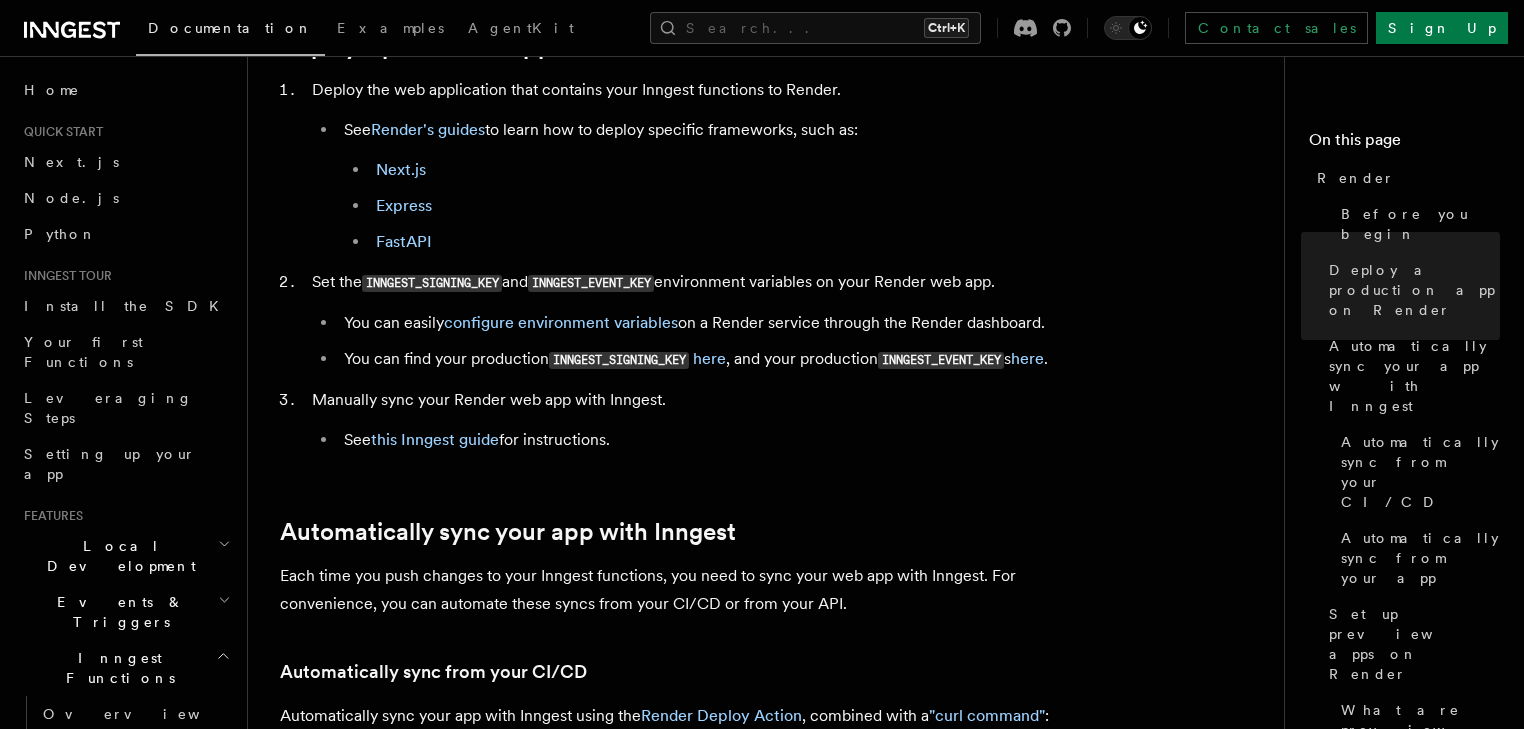 click on "Manually sync your Render web app with Inngest.
See  this Inngest guide  for instructions." at bounding box center [693, 420] 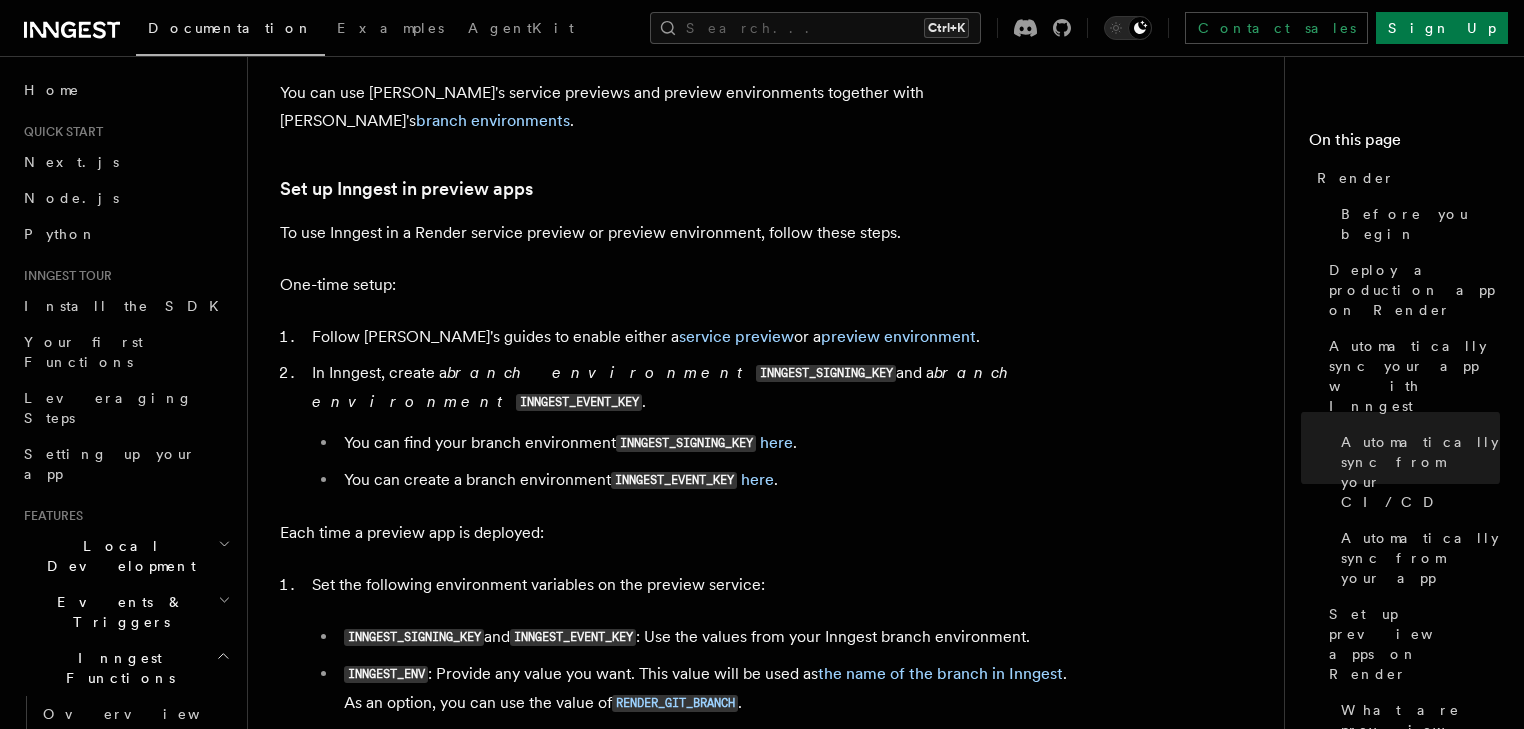 scroll, scrollTop: 3520, scrollLeft: 0, axis: vertical 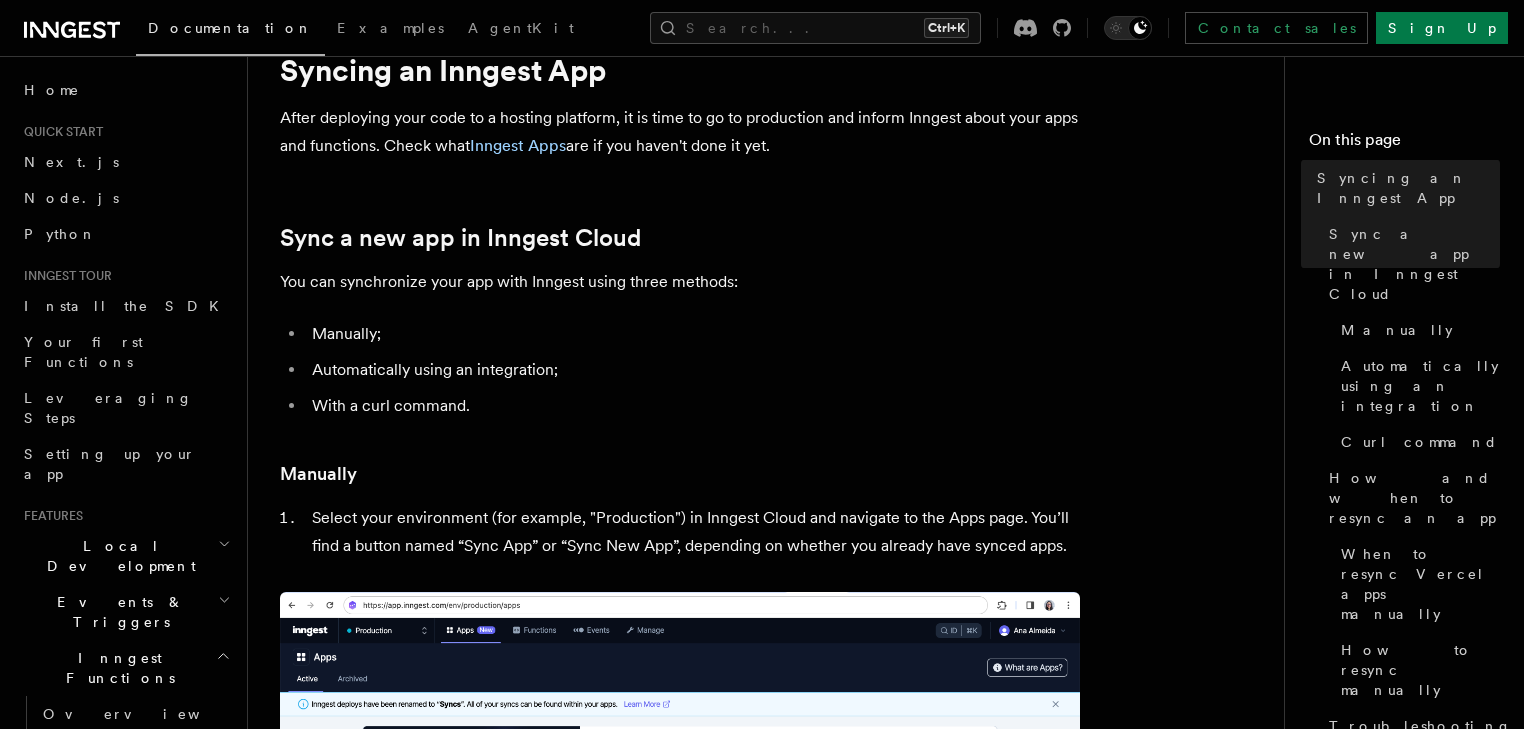 click on "Automatically using an integration;" at bounding box center [693, 370] 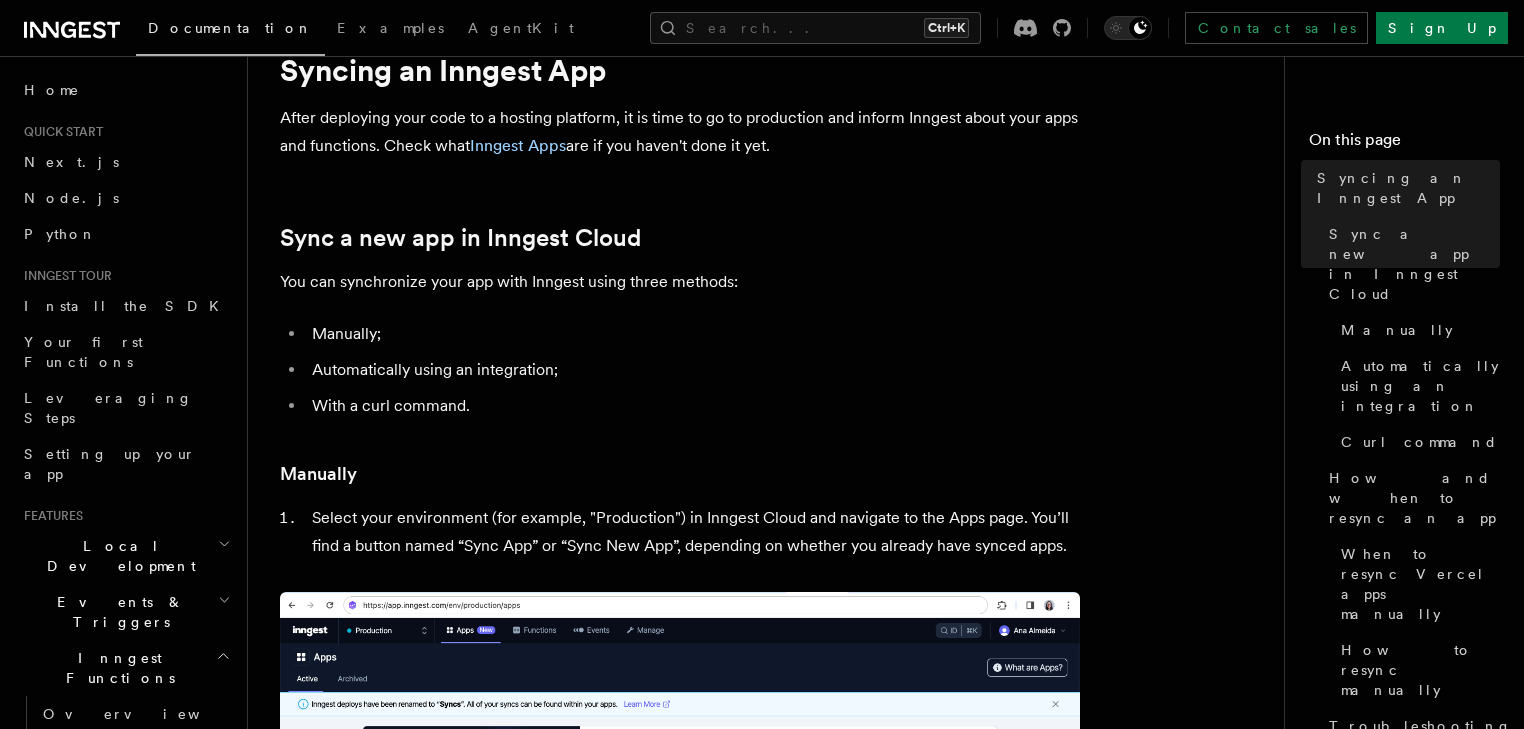 scroll, scrollTop: 0, scrollLeft: 0, axis: both 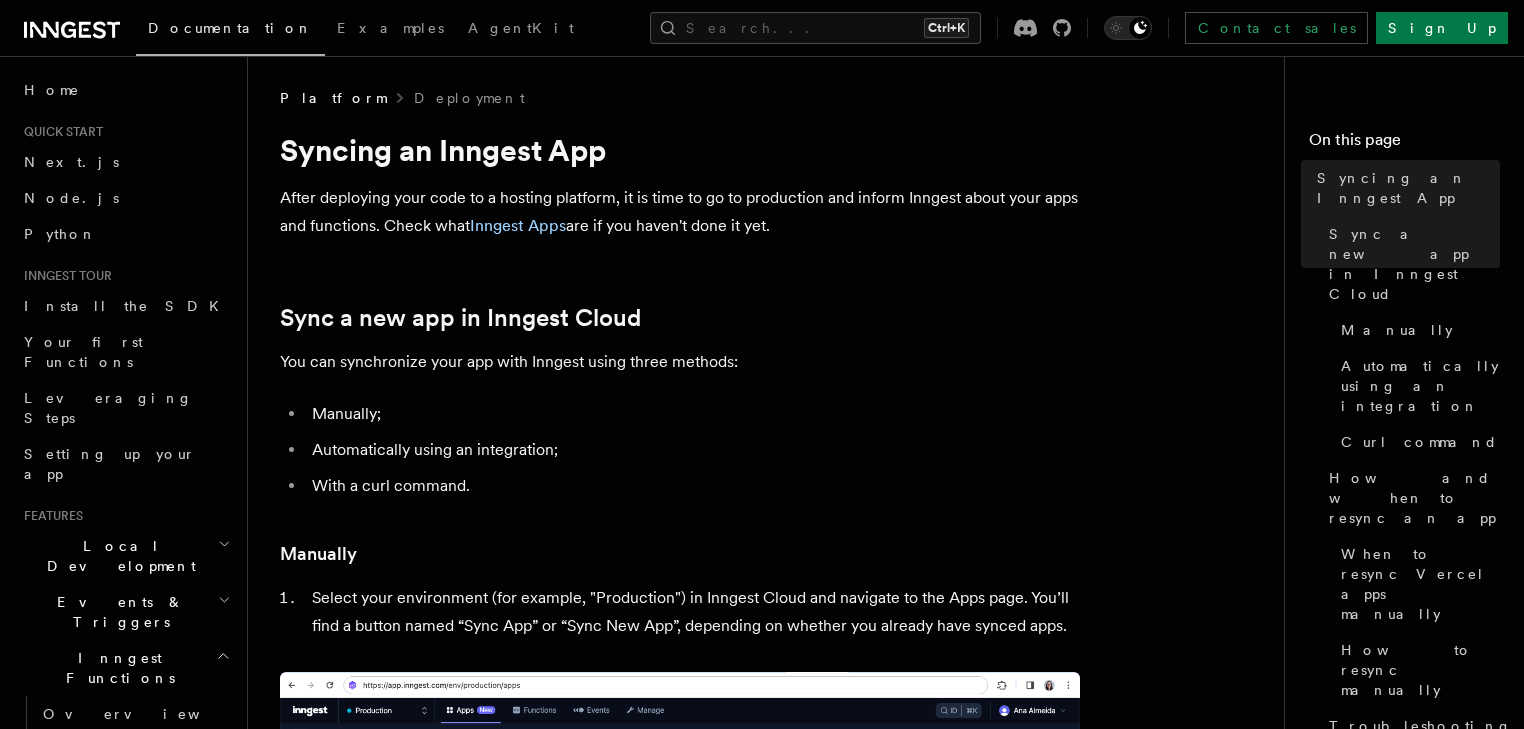 click on "Sync a new app in Inngest Cloud" at bounding box center (680, 318) 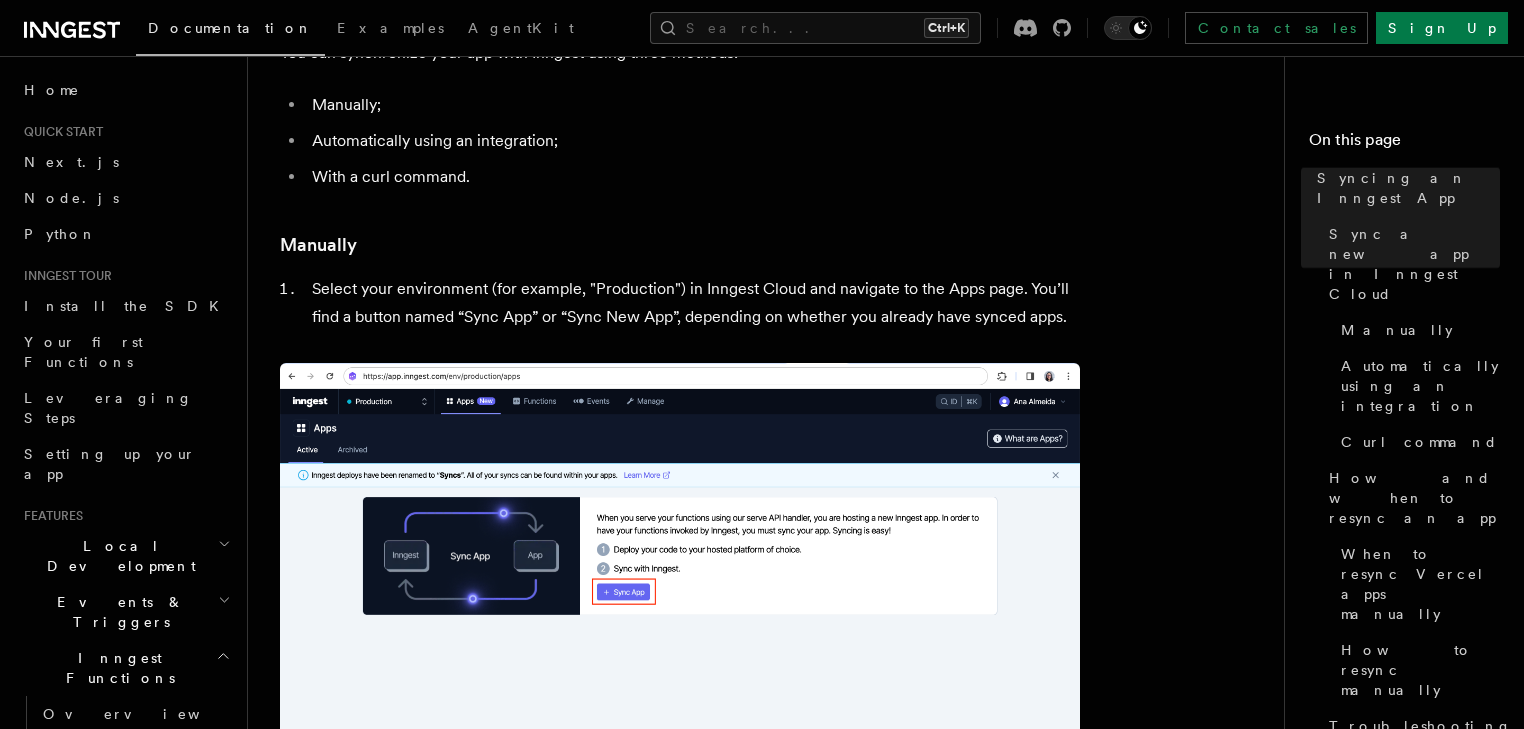 scroll, scrollTop: 320, scrollLeft: 0, axis: vertical 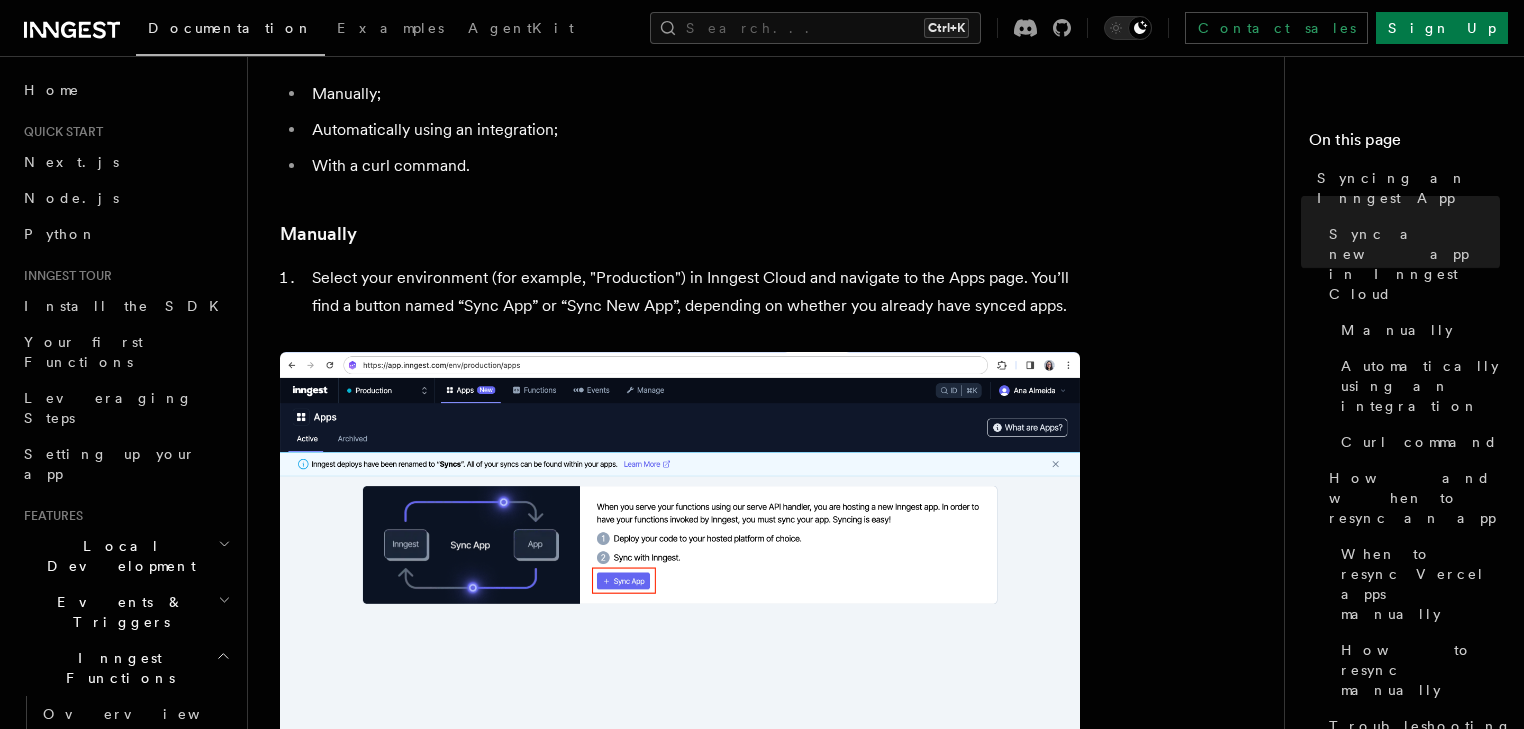 click on "Platform Deployment Syncing an Inngest App
After deploying your code to a hosting platform, it is time to go to production and inform Inngest about your apps and functions. Check what  Inngest Apps  are if you haven't done it yet.
Sync a new app in Inngest Cloud
You can synchronize your app with Inngest using three methods:
Manually;
Automatically using an integration;
With a curl command.
Manually
Select your environment (for example, "Production") in Inngest Cloud and navigate to the Apps page. You’ll find a button named “Sync App” or “Sync New App”, depending on whether you already have synced apps.
Provide the location of your app by pasting the URL of your project’s  serve()  endpoint and click on “Sync App”.
Your app is now synced with Inngest. 🎉
Automatically using an integration
Learn how to install our official Vercel integration Learn how to install our official Netlify integration
Curl command
Copy Copied curl  -X   PUT   <" at bounding box center (774, 3064) 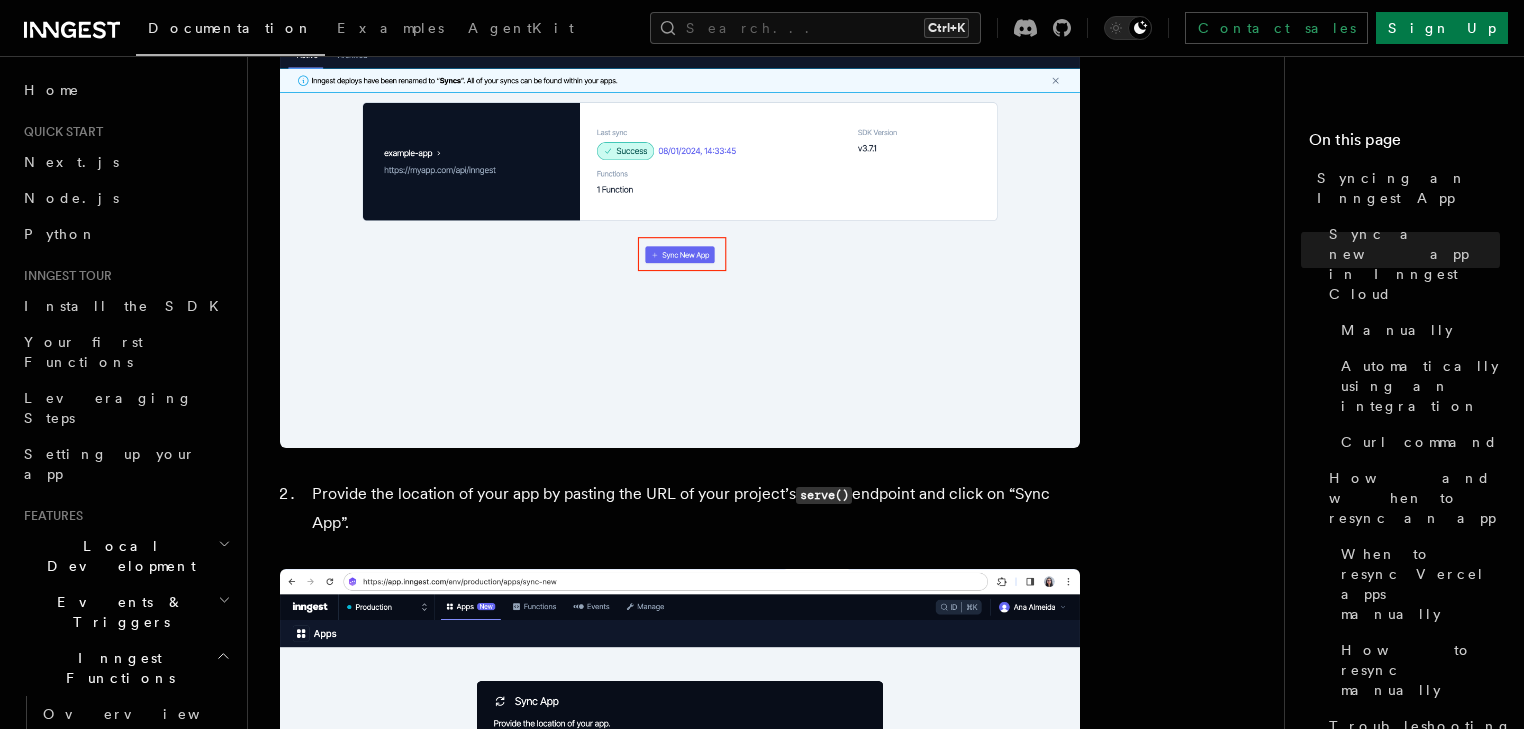 scroll, scrollTop: 1360, scrollLeft: 0, axis: vertical 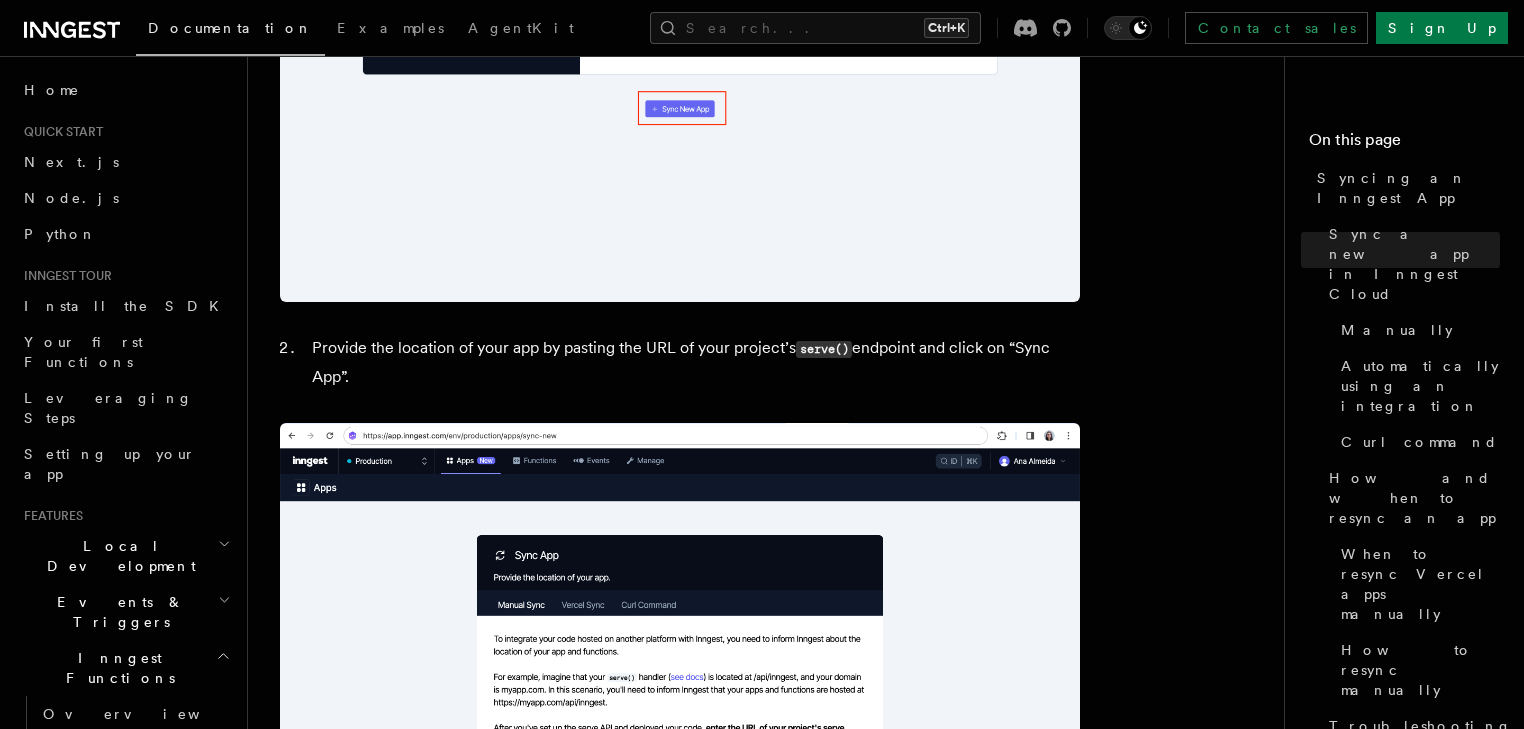 click on "Platform Deployment Syncing an Inngest App
After deploying your code to a hosting platform, it is time to go to production and inform Inngest about your apps and functions. Check what  Inngest Apps  are if you haven't done it yet.
Sync a new app in Inngest Cloud
You can synchronize your app with Inngest using three methods:
Manually;
Automatically using an integration;
With a curl command.
Manually
Select your environment (for example, "Production") in Inngest Cloud and navigate to the Apps page. You’ll find a button named “Sync App” or “Sync New App”, depending on whether you already have synced apps.
Provide the location of your app by pasting the URL of your project’s  serve()  endpoint and click on “Sync App”.
Your app is now synced with Inngest. 🎉
Automatically using an integration
Learn how to install our official Vercel integration Learn how to install our official Netlify integration
Curl command
Copy Copied curl  -X   PUT   <" at bounding box center (790, 2008) 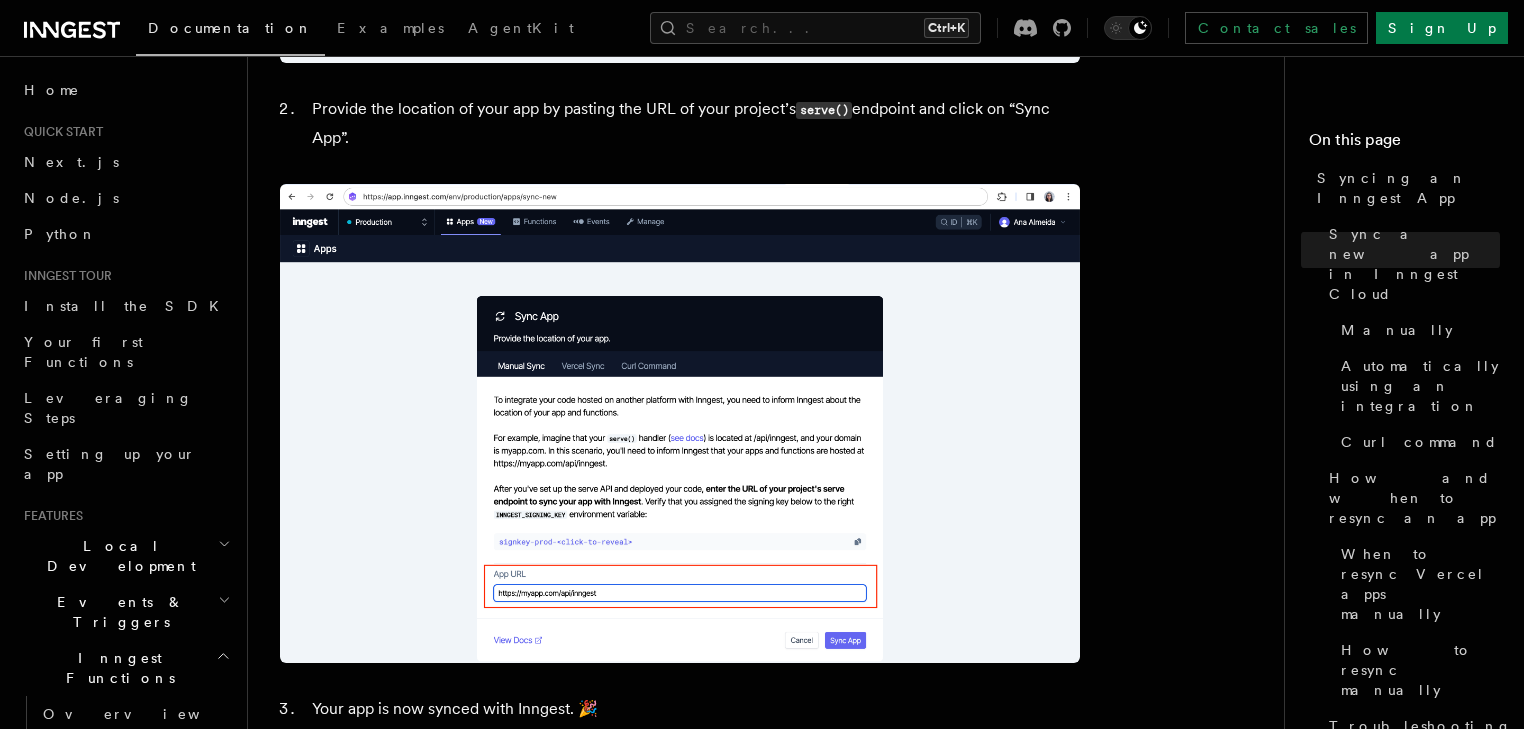 scroll, scrollTop: 1600, scrollLeft: 0, axis: vertical 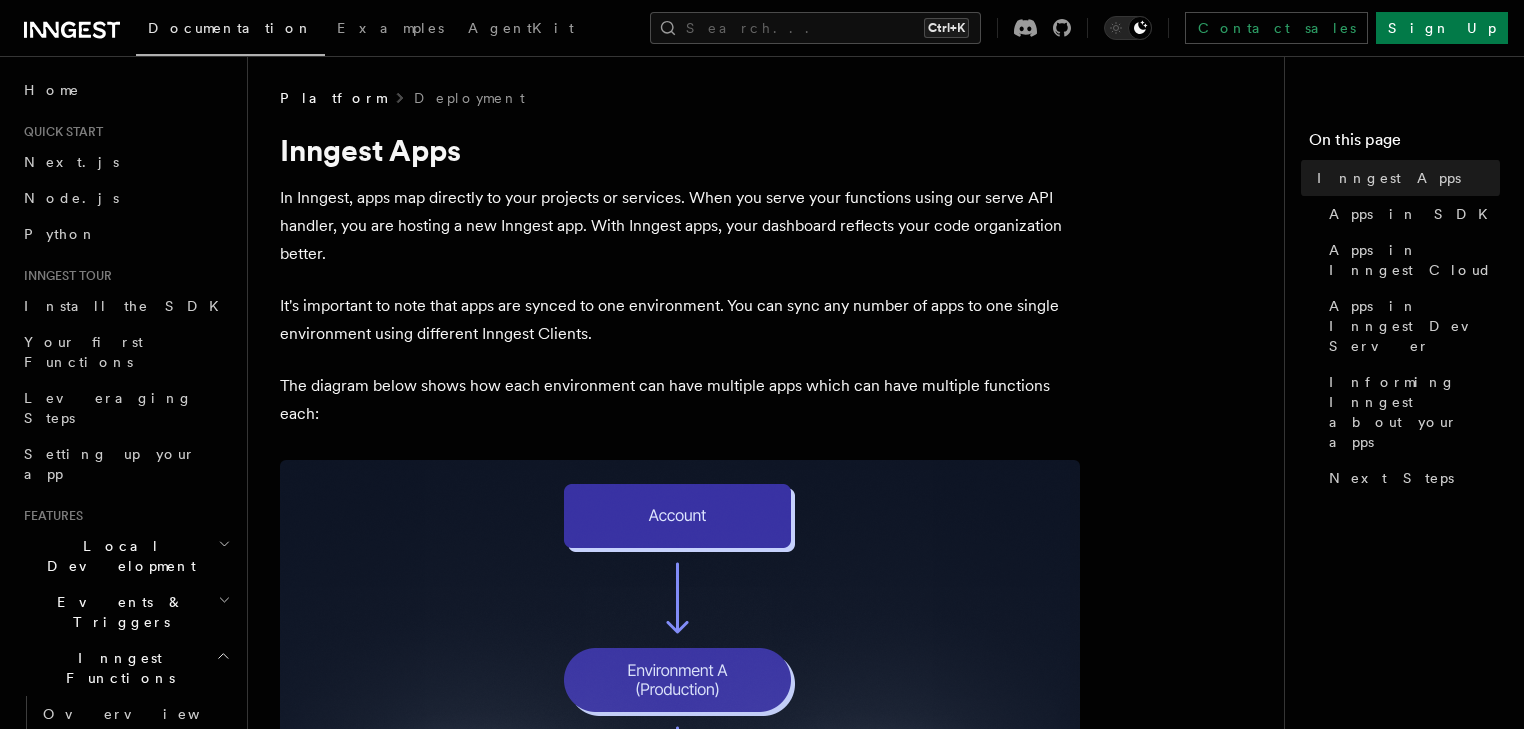 click on "Platform Deployment Inngest Apps
In Inngest, apps map directly to your projects or services. When you serve your functions using our serve API handler, you are hosting a new Inngest app. With Inngest apps, your dashboard reflects your code organization better.
It's important to note that apps are synced to one environment. You can sync any number of apps to one single environment using different Inngest Clients.
The diagram below shows how each environment can have multiple apps which can have multiple functions each:
Apps in SDK
Each  serve()  API handler  will generate an app in Inngest upon syncing.
The app ID is determined by the ID passed to the serve handler from the Inngest client.
For example, the code below will create an Inngest app called “example-app” which contains one function:
Node.js Python (Flask) Python (FastAPI) Go (HTTP) Copy Copied import  { Inngest }  from   "inngest" ;
import  { serve }  from   "inngest/next" ;  // or your preferred framework
import from   ;" at bounding box center (790, 2094) 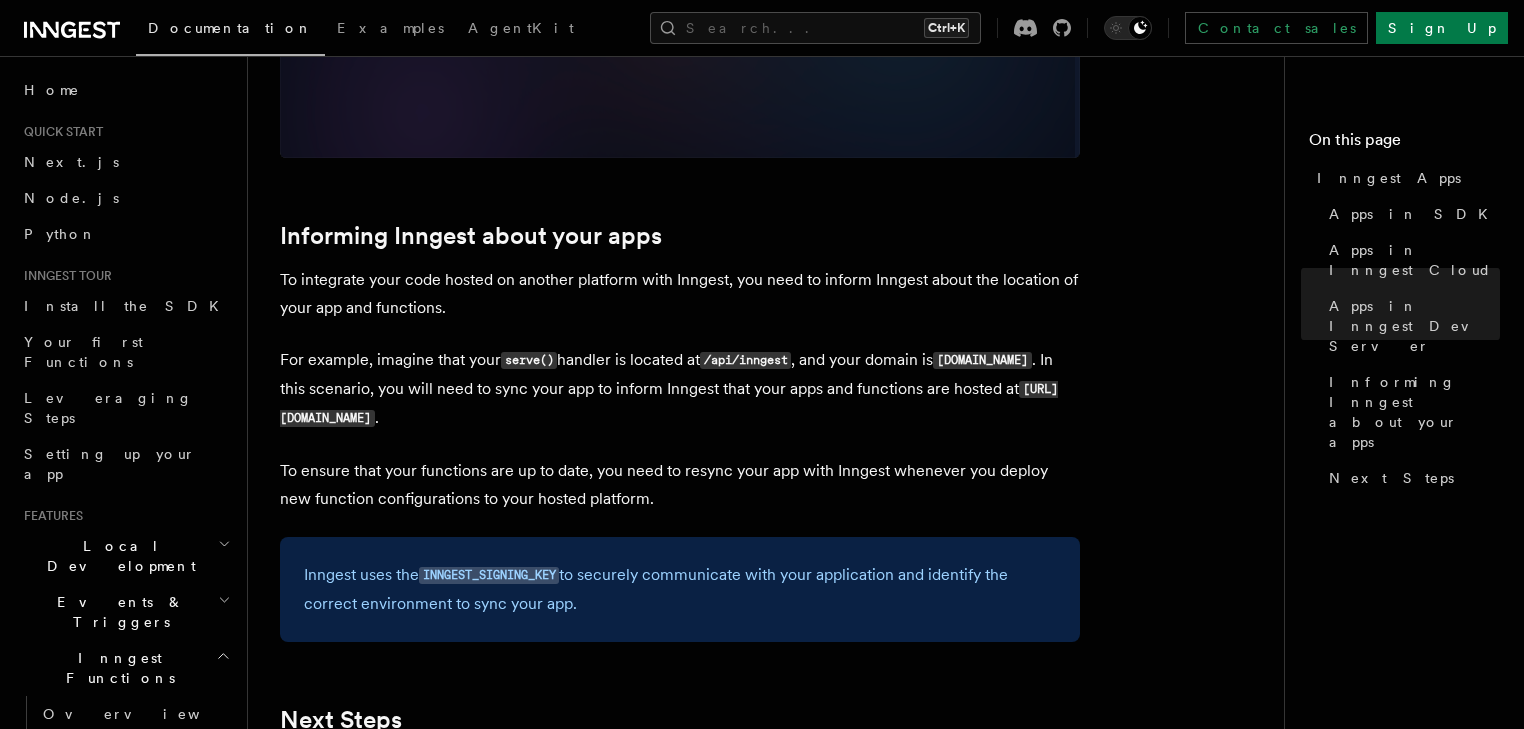 scroll, scrollTop: 2880, scrollLeft: 0, axis: vertical 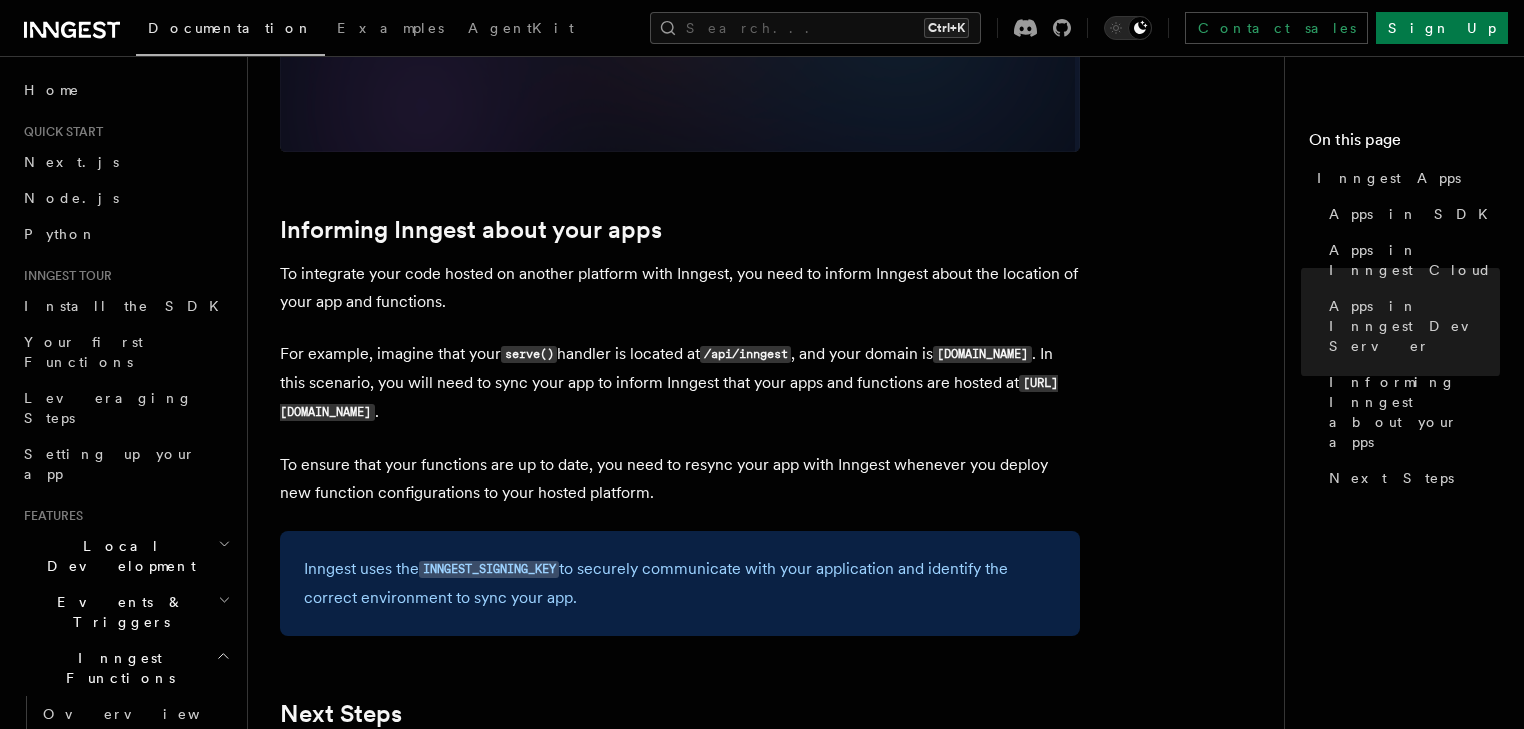 click on "For example, imagine that your  serve()  handler is located at  /api/inngest , and your domain is  [DOMAIN_NAME] . In this scenario, you will need to sync your app to inform Inngest that your apps and functions are hosted at  [URL][DOMAIN_NAME] ." at bounding box center (680, 383) 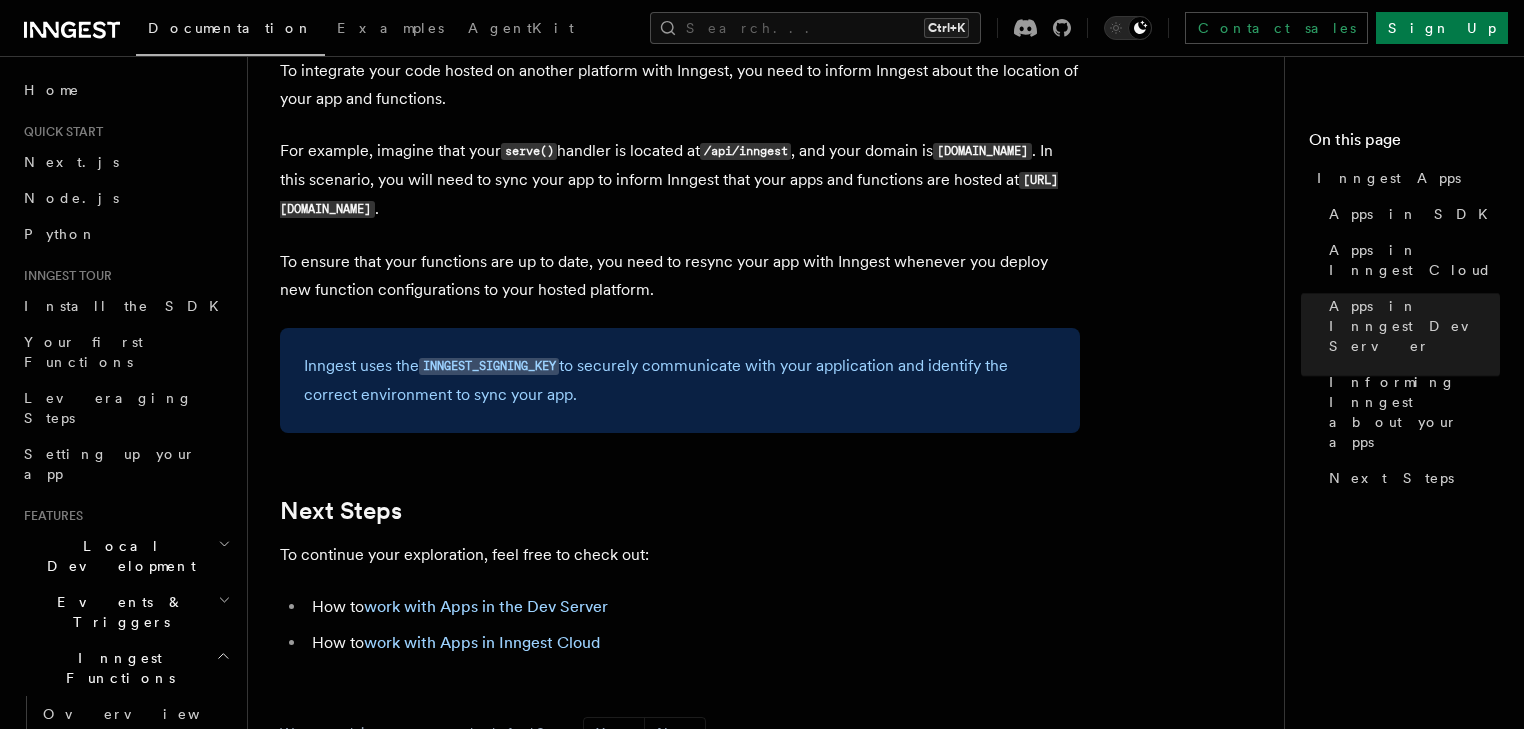 scroll, scrollTop: 3120, scrollLeft: 0, axis: vertical 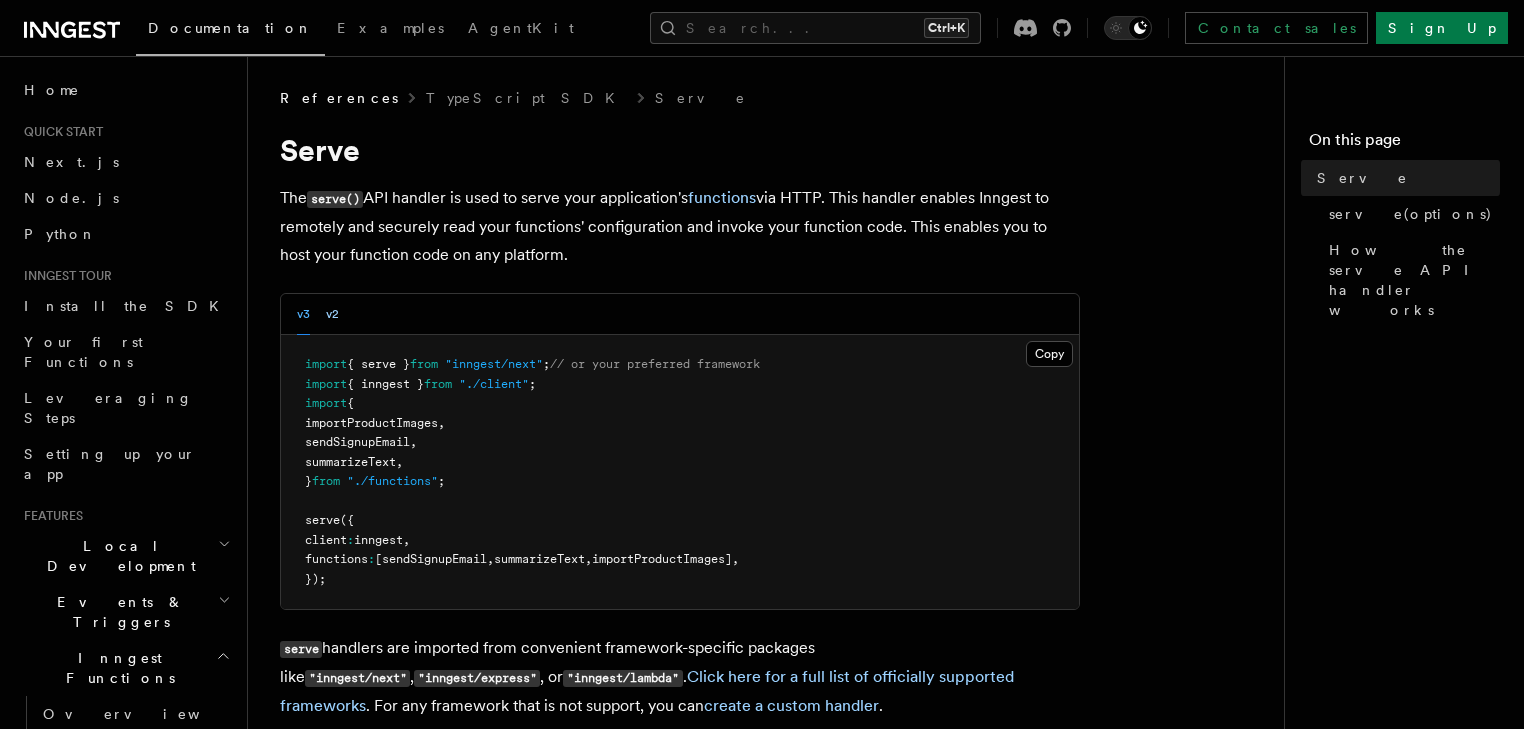 click on "v2" at bounding box center (332, 314) 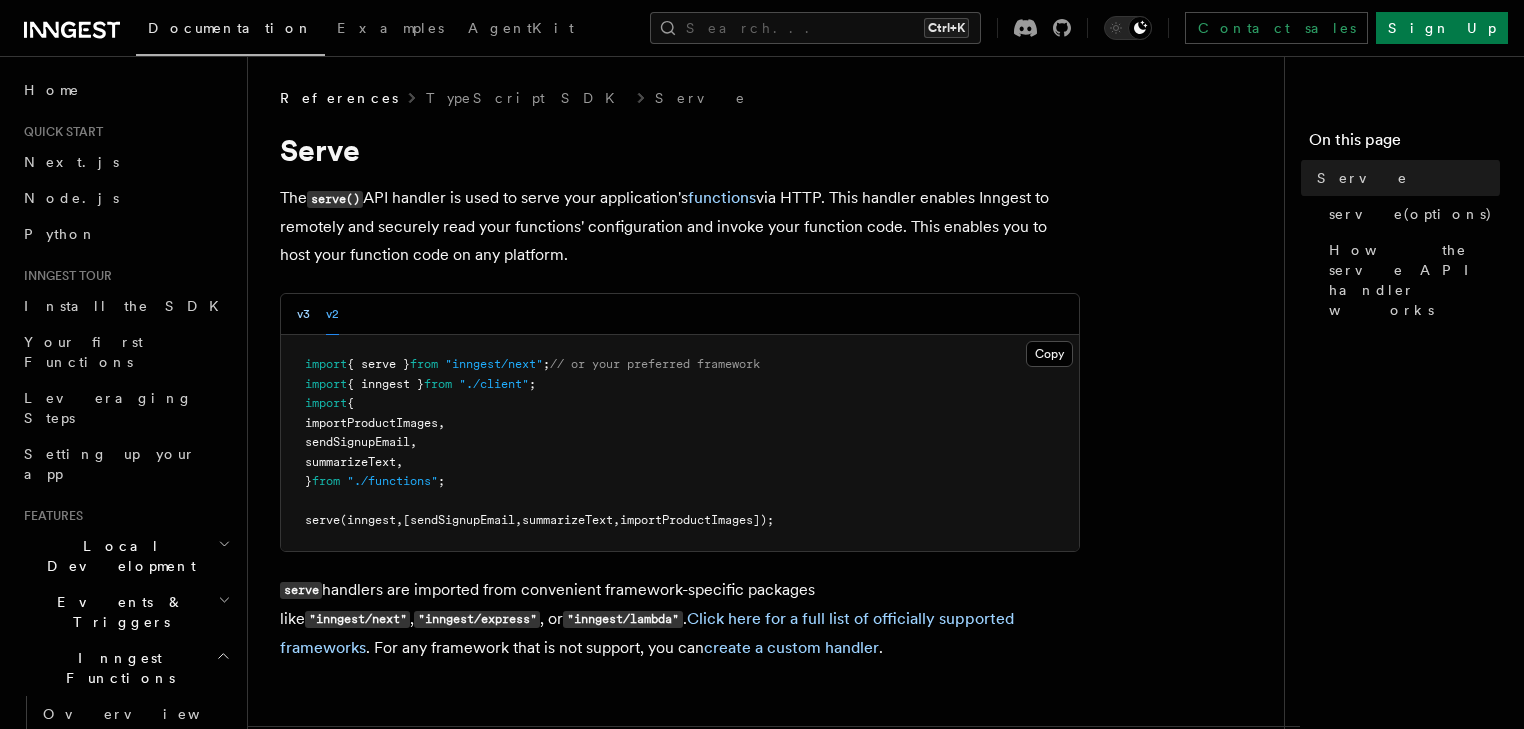 click on "v3" at bounding box center [303, 314] 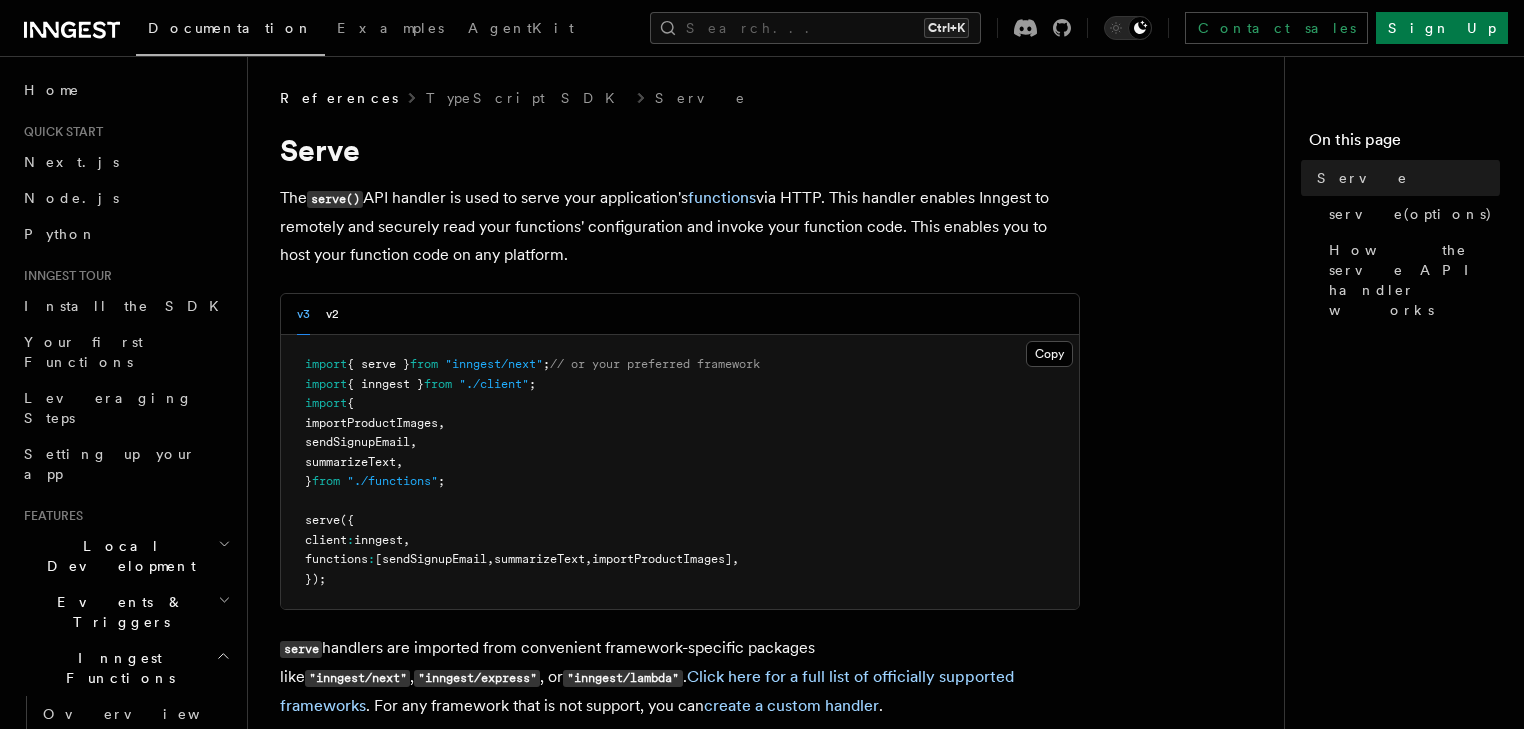 click on "v3 v2" at bounding box center [680, 314] 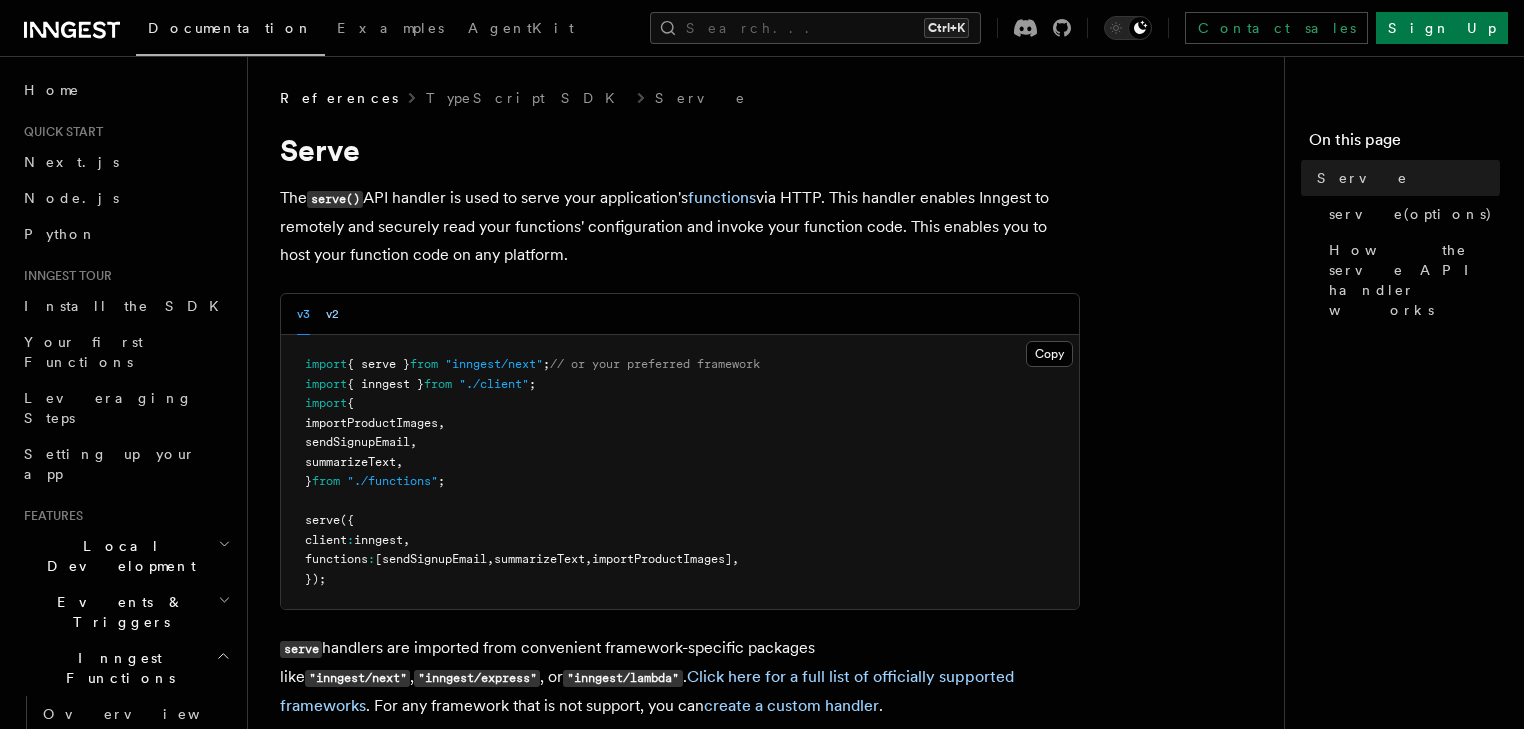 click on "v2" at bounding box center [332, 314] 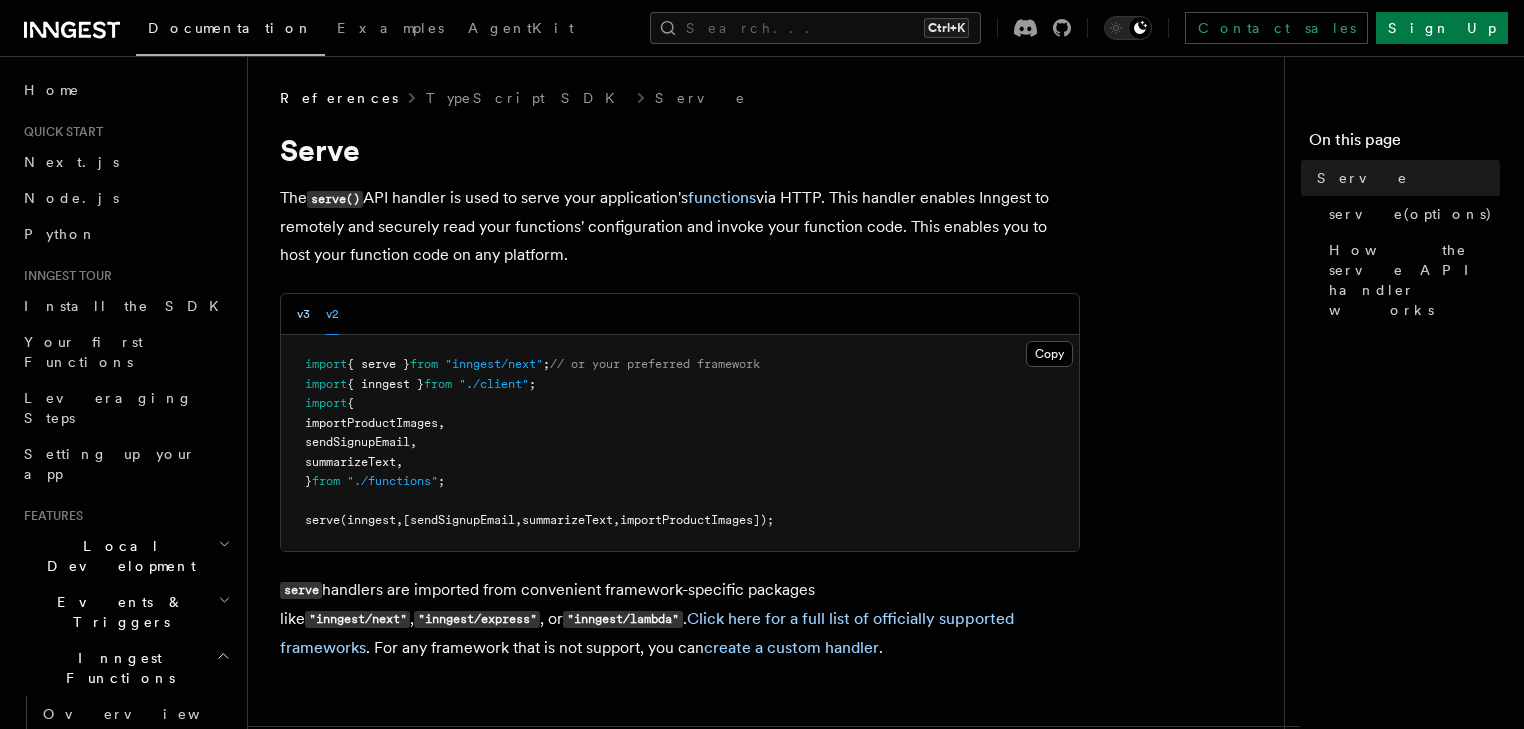 click on "v3" at bounding box center (303, 314) 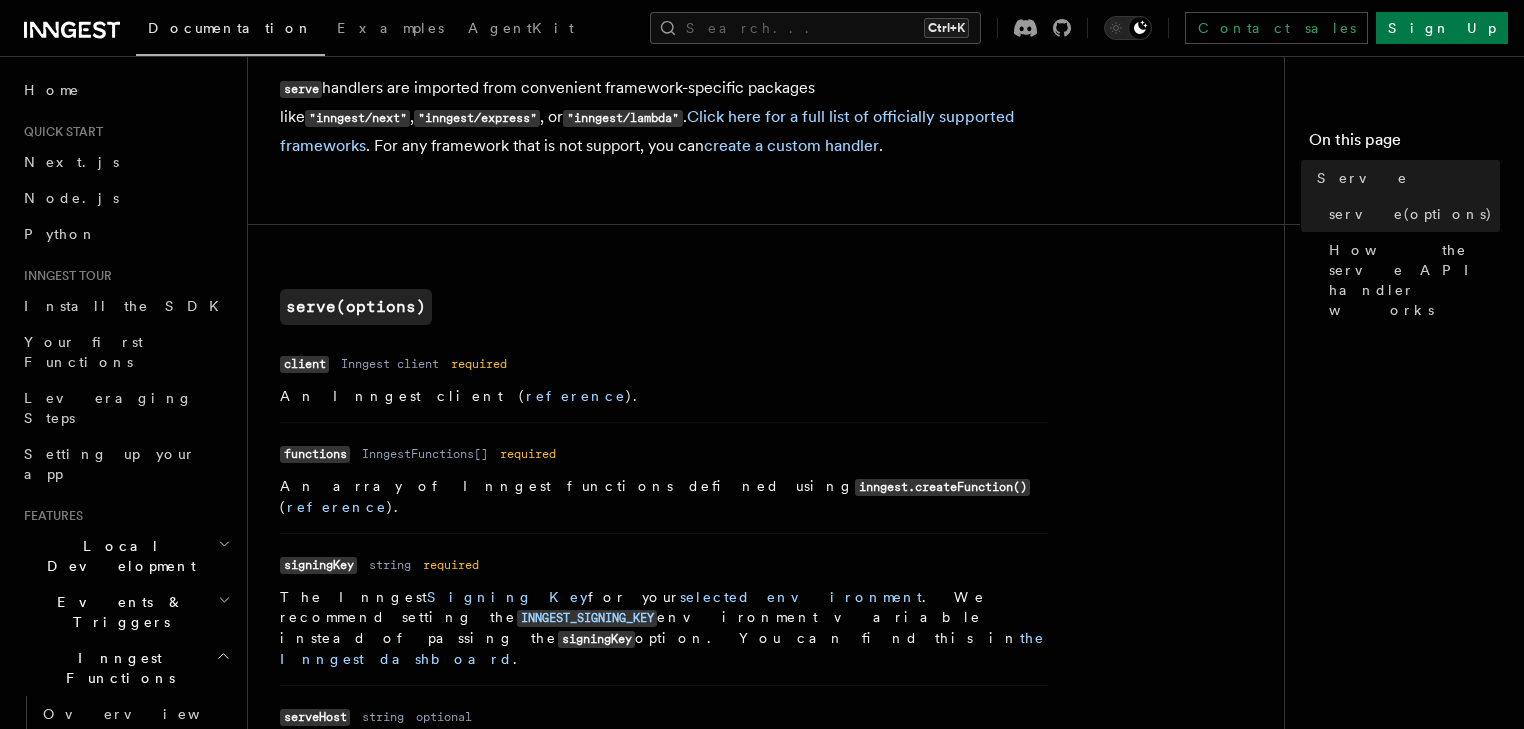 scroll, scrollTop: 720, scrollLeft: 0, axis: vertical 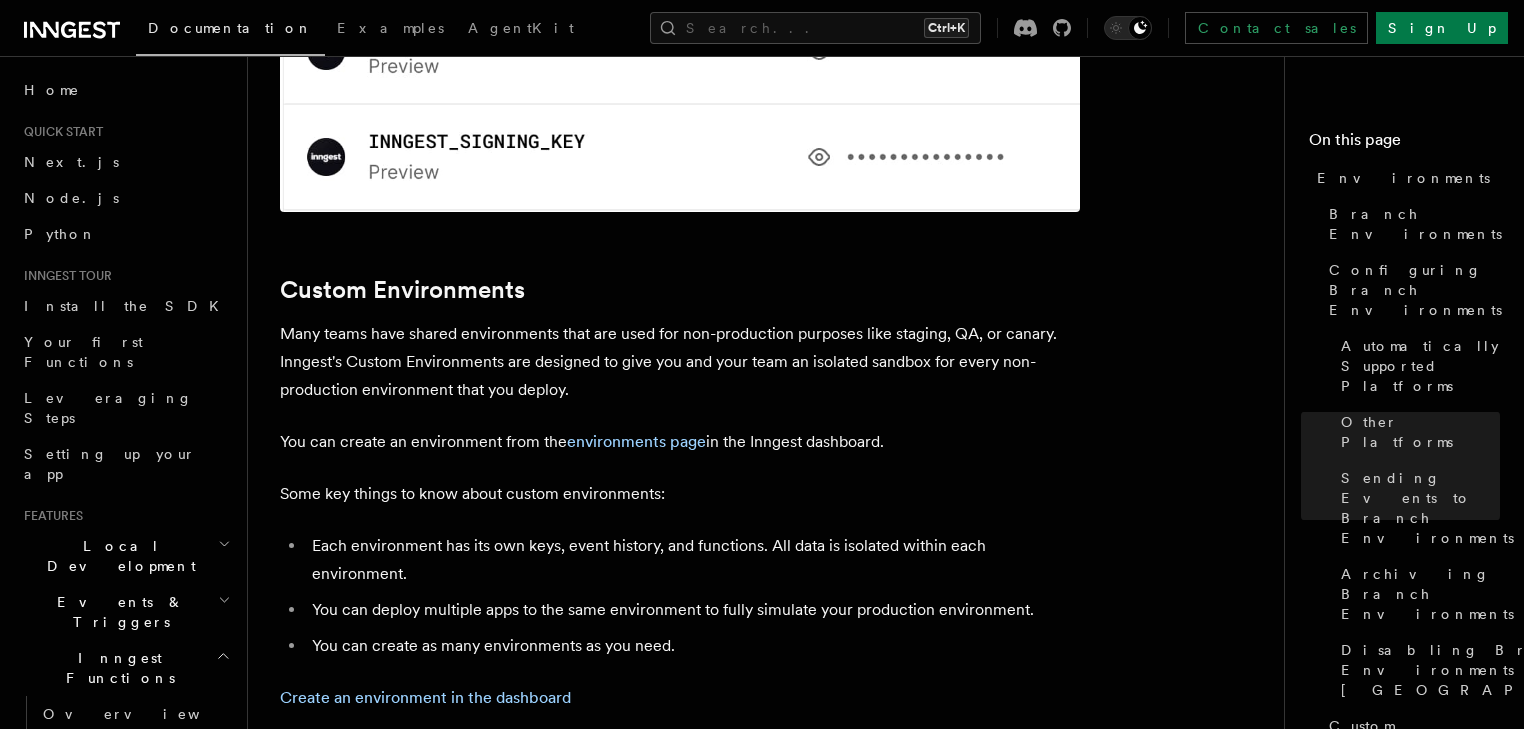 click 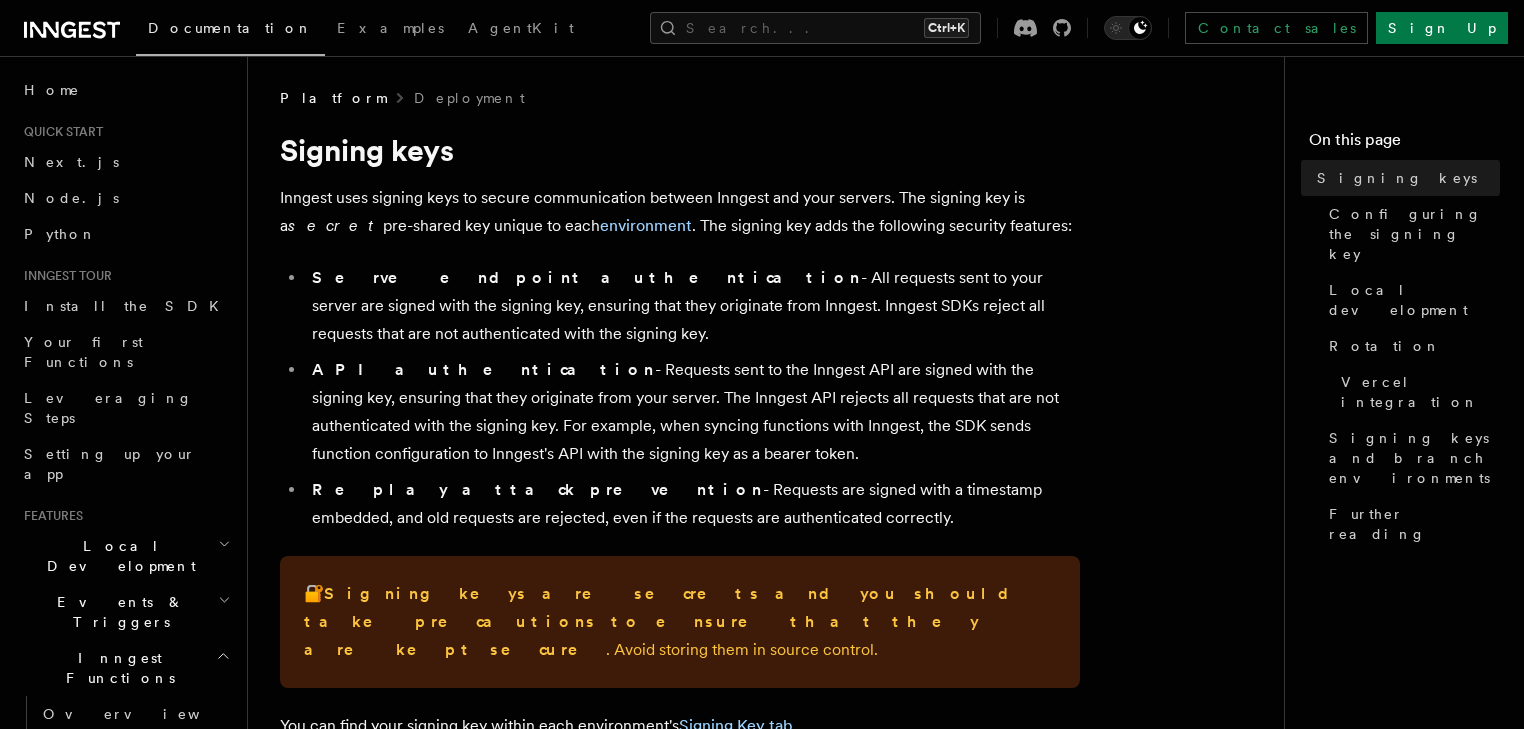 scroll, scrollTop: 0, scrollLeft: 0, axis: both 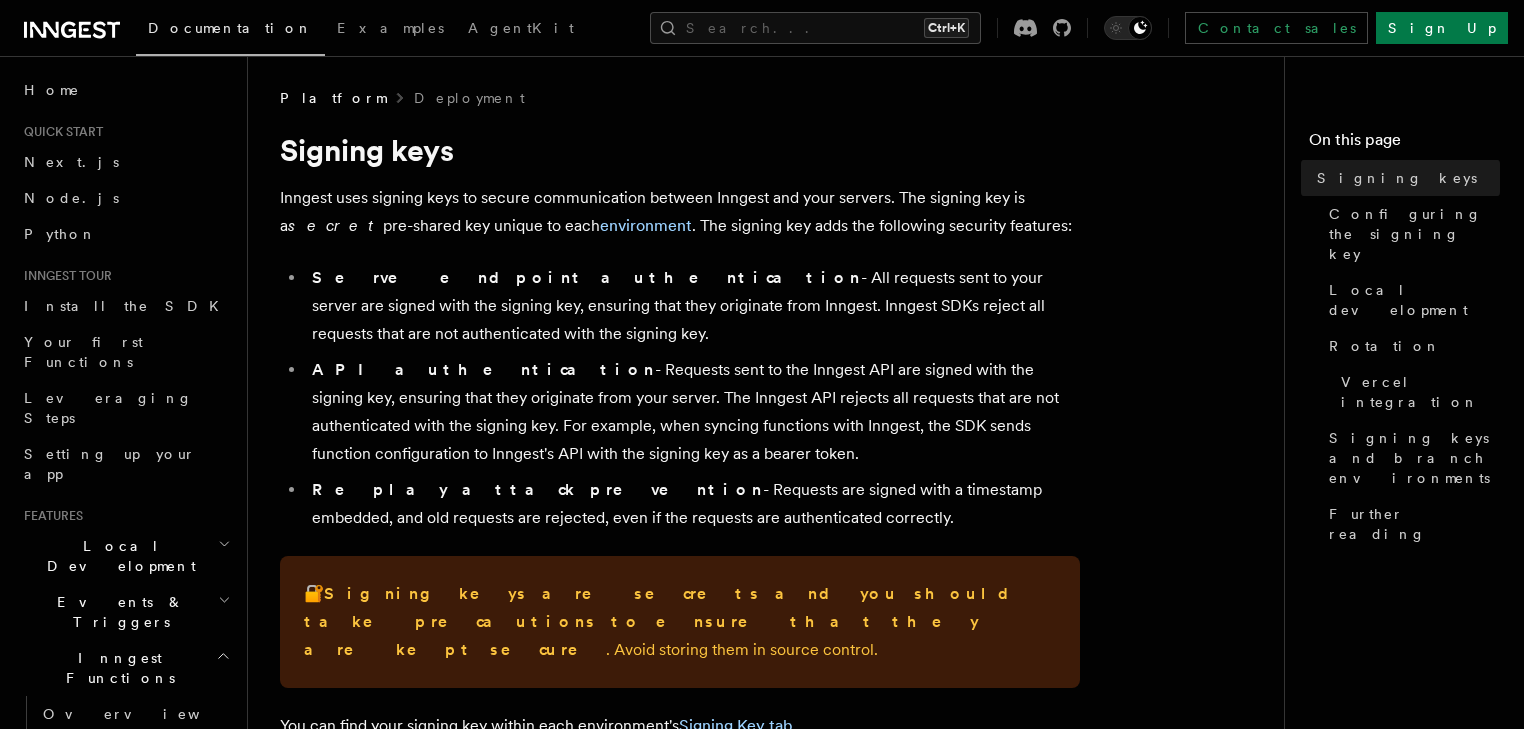 click on "Platform Deployment Signing keys
Inngest uses signing keys to secure communication between Inngest and your servers. The signing key is a  secret  pre-shared key unique to each  environment . The signing key adds the following security features:
Serve endpoint authentication  - All requests sent to your server are signed with the signing key, ensuring that they originate from Inngest. Inngest SDKs reject all requests that are not authenticated with the signing key.
API authentication  - Requests sent to the Inngest API are signed with the signing key, ensuring that they originate from your server. The Inngest API rejects all requests that are not authenticated with the signing key. For example, when syncing functions with Inngest, the SDK sends function configuration to Inngest's API with the signing key as a bearer token.
Replay attack prevention  - Requests are signed with a timestamp embedded, and old requests are rejected, even if the requests are authenticated correctly.
🔐
.
." at bounding box center [774, 1596] 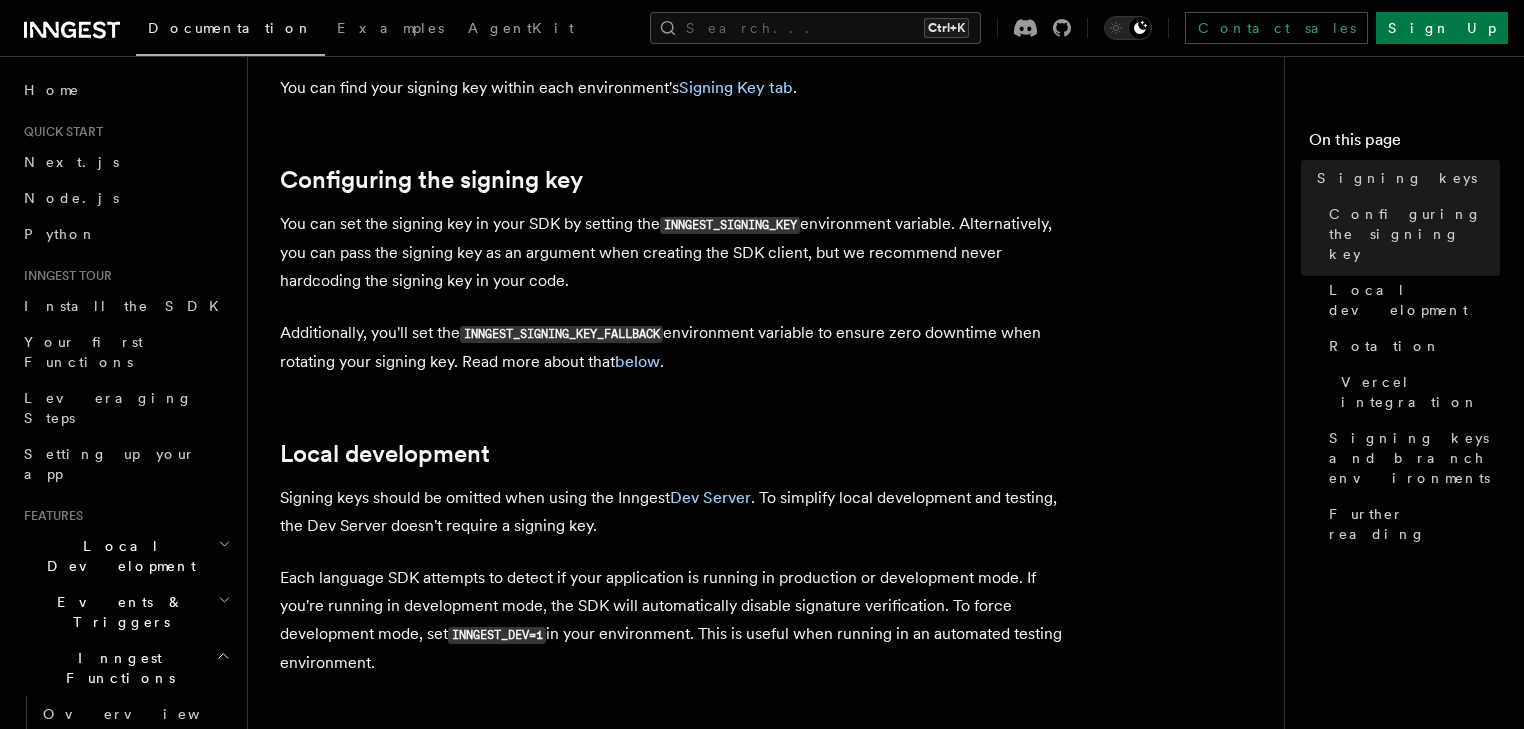 scroll, scrollTop: 640, scrollLeft: 0, axis: vertical 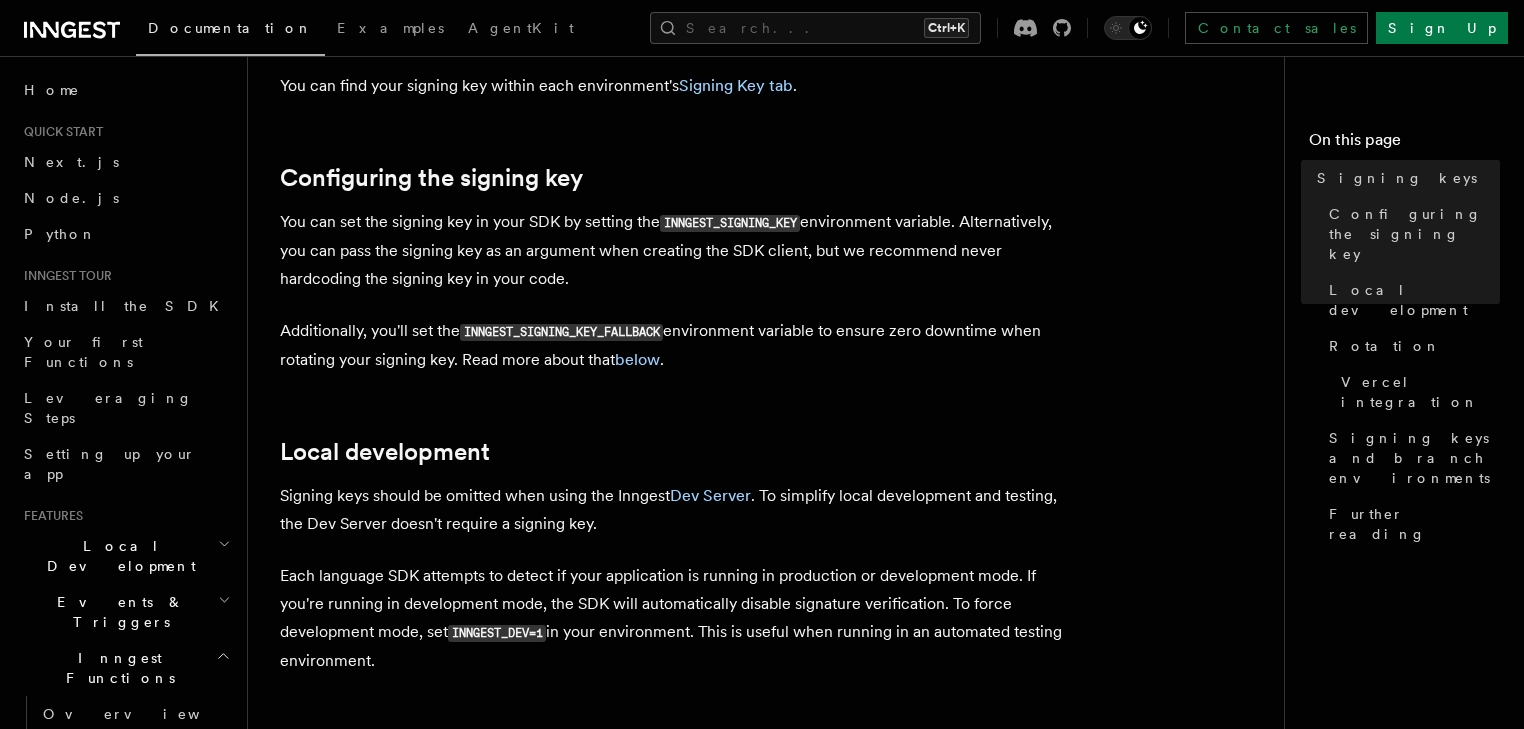 click on "Platform Deployment Signing keys
Inngest uses signing keys to secure communication between Inngest and your servers. The signing key is a  secret  pre-shared key unique to each  environment . The signing key adds the following security features:
Serve endpoint authentication  - All requests sent to your server are signed with the signing key, ensuring that they originate from Inngest. Inngest SDKs reject all requests that are not authenticated with the signing key.
API authentication  - Requests sent to the Inngest API are signed with the signing key, ensuring that they originate from your server. The Inngest API rejects all requests that are not authenticated with the signing key. For example, when syncing functions with Inngest, the SDK sends function configuration to Inngest's API with the signing key as a bearer token.
Replay attack prevention  - Requests are signed with a timestamp embedded, and old requests are rejected, even if the requests are authenticated correctly.
🔐
.
." at bounding box center [774, 956] 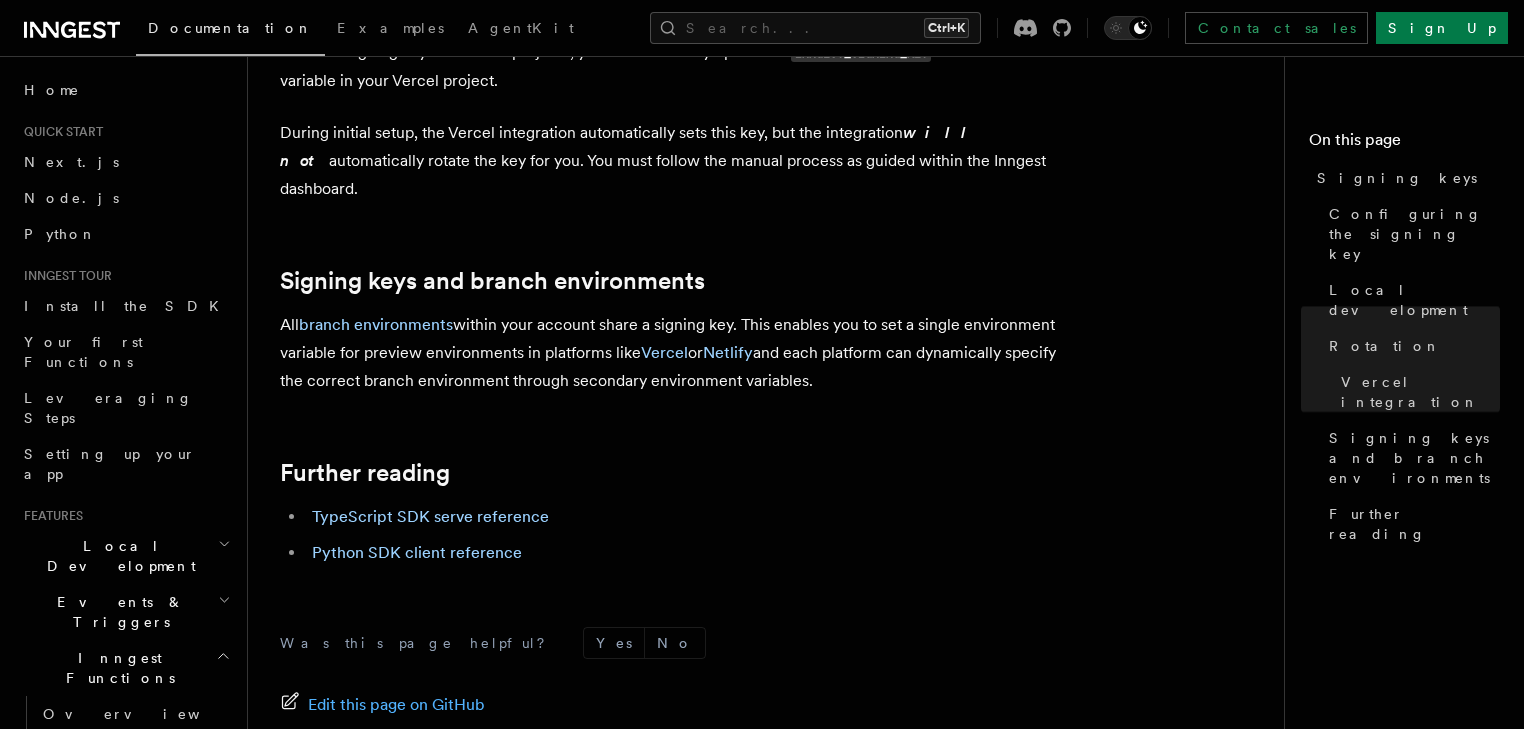 scroll, scrollTop: 2294, scrollLeft: 0, axis: vertical 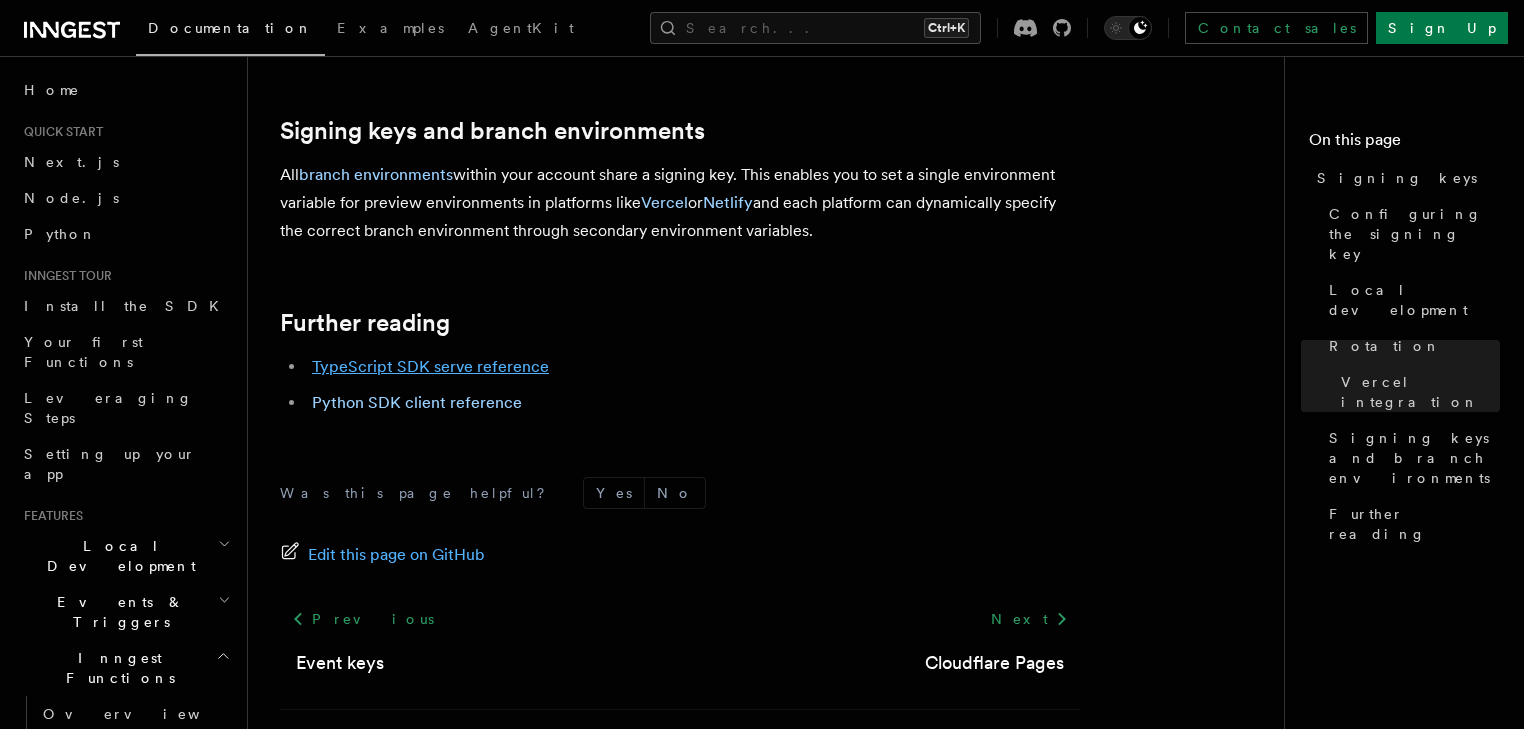 click on "TypeScript SDK serve reference" at bounding box center [430, 366] 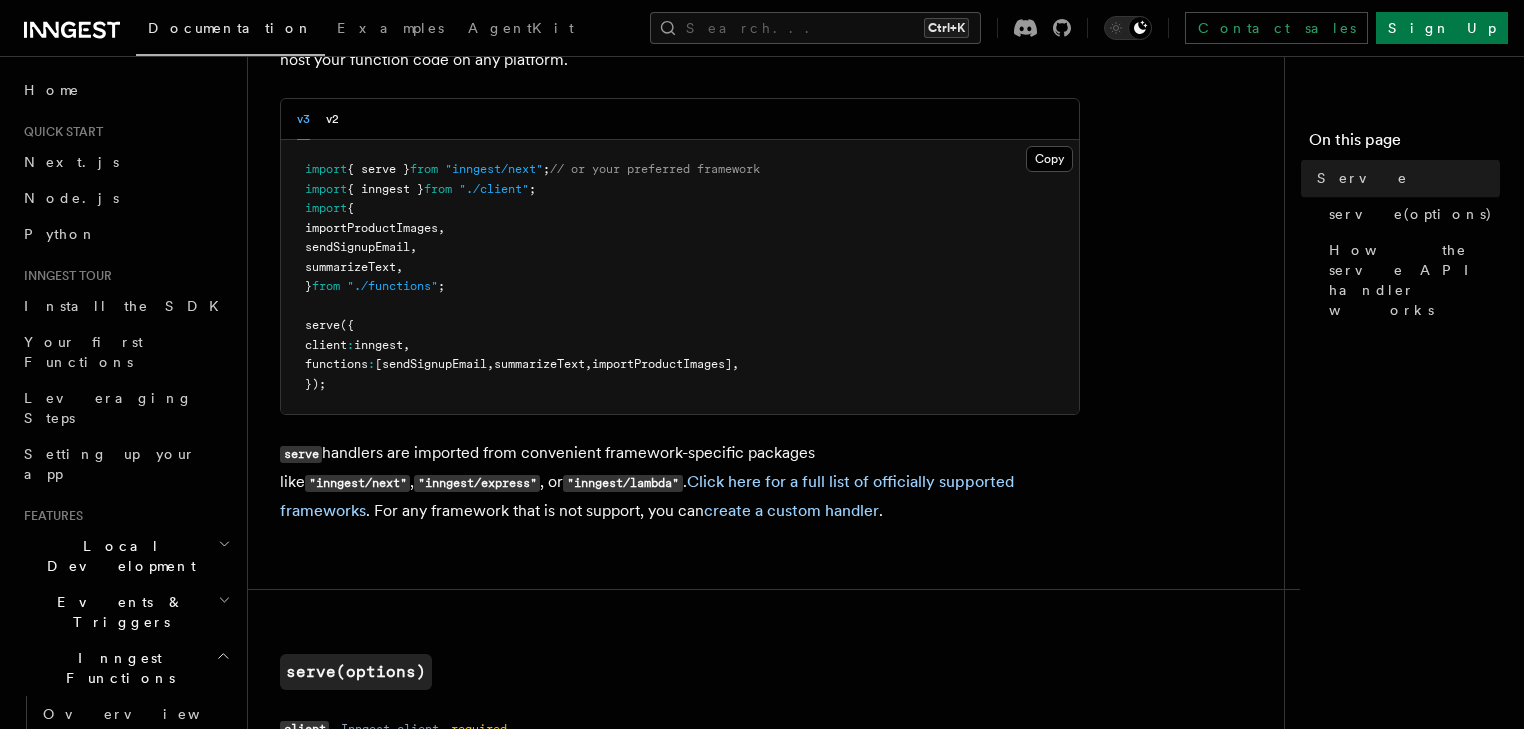 scroll, scrollTop: 240, scrollLeft: 0, axis: vertical 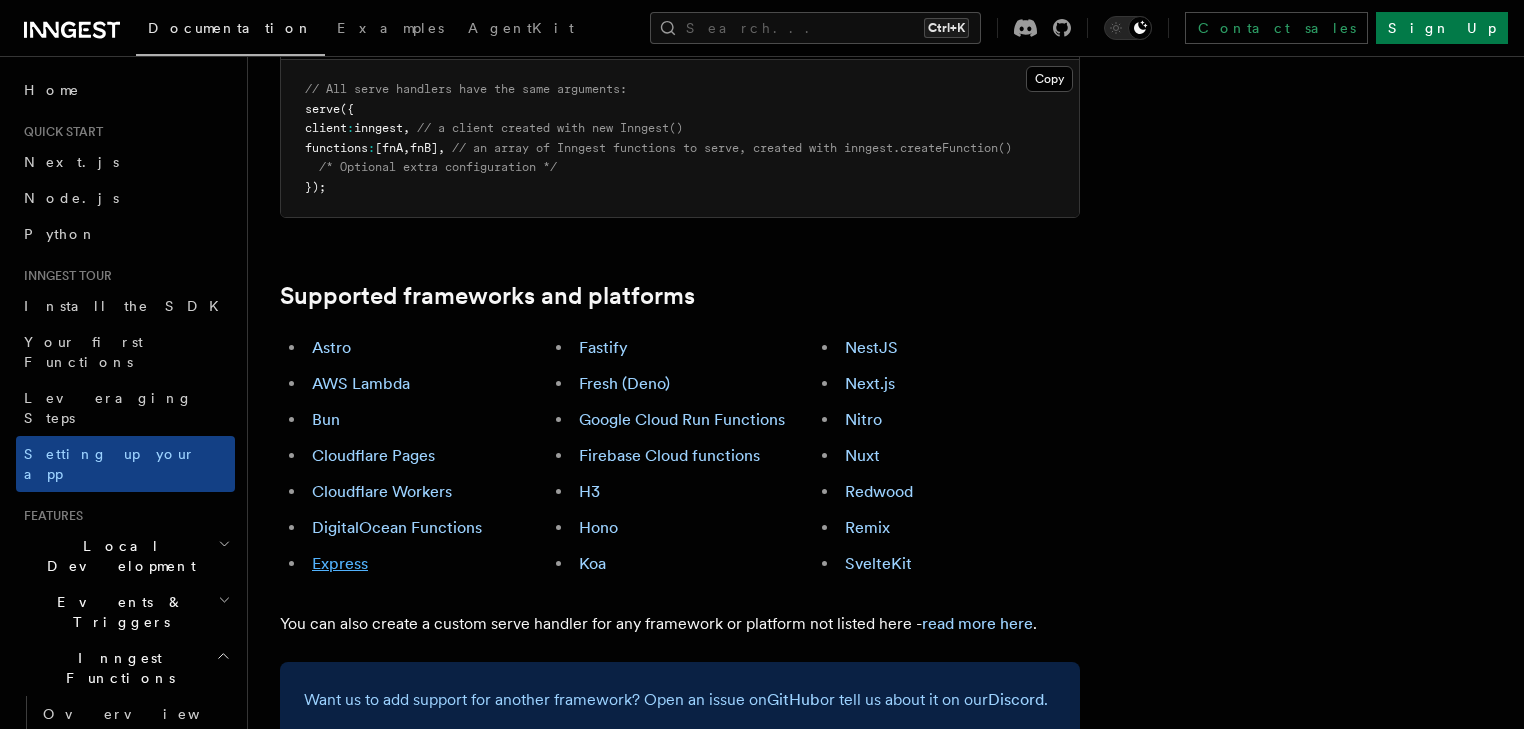 click on "Express" at bounding box center [340, 563] 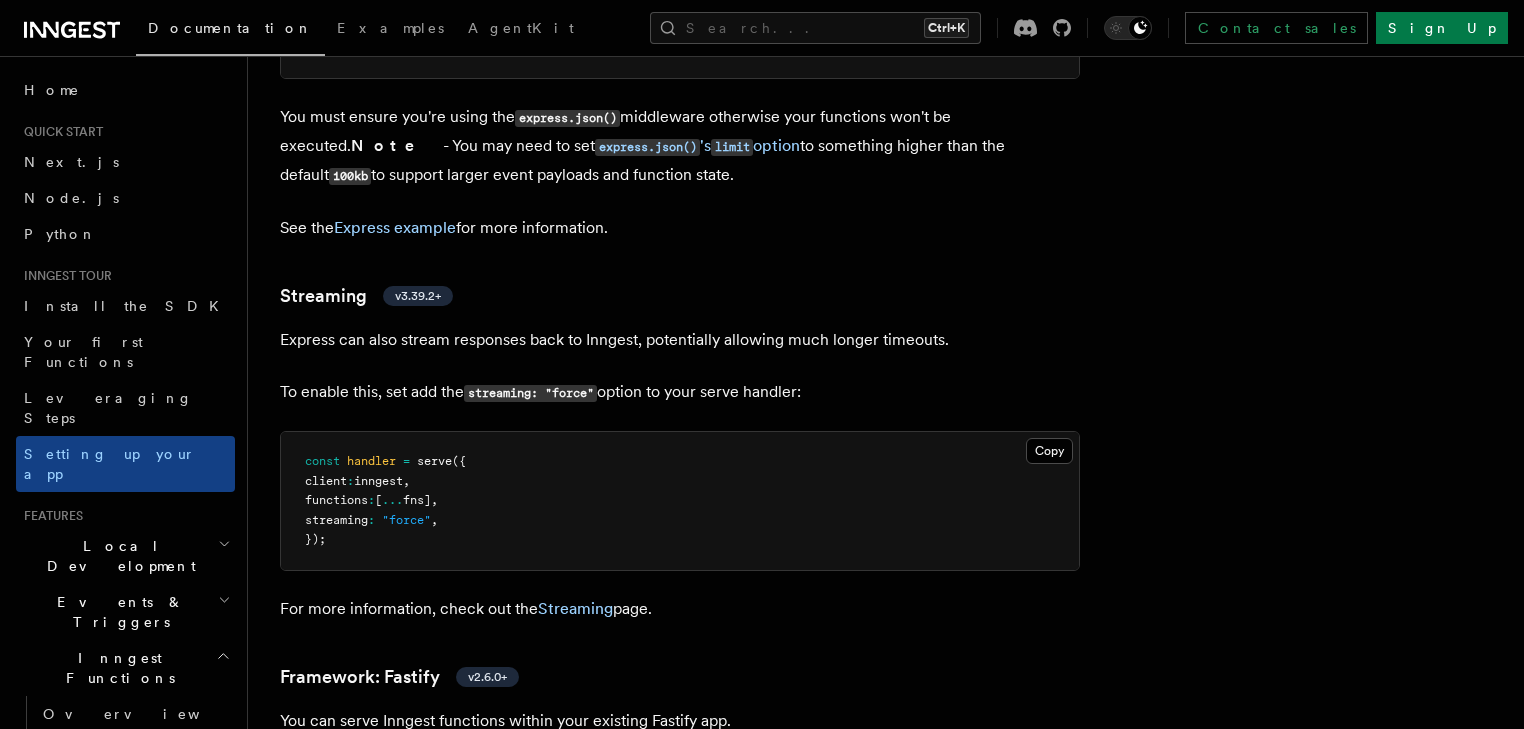 scroll, scrollTop: 5540, scrollLeft: 0, axis: vertical 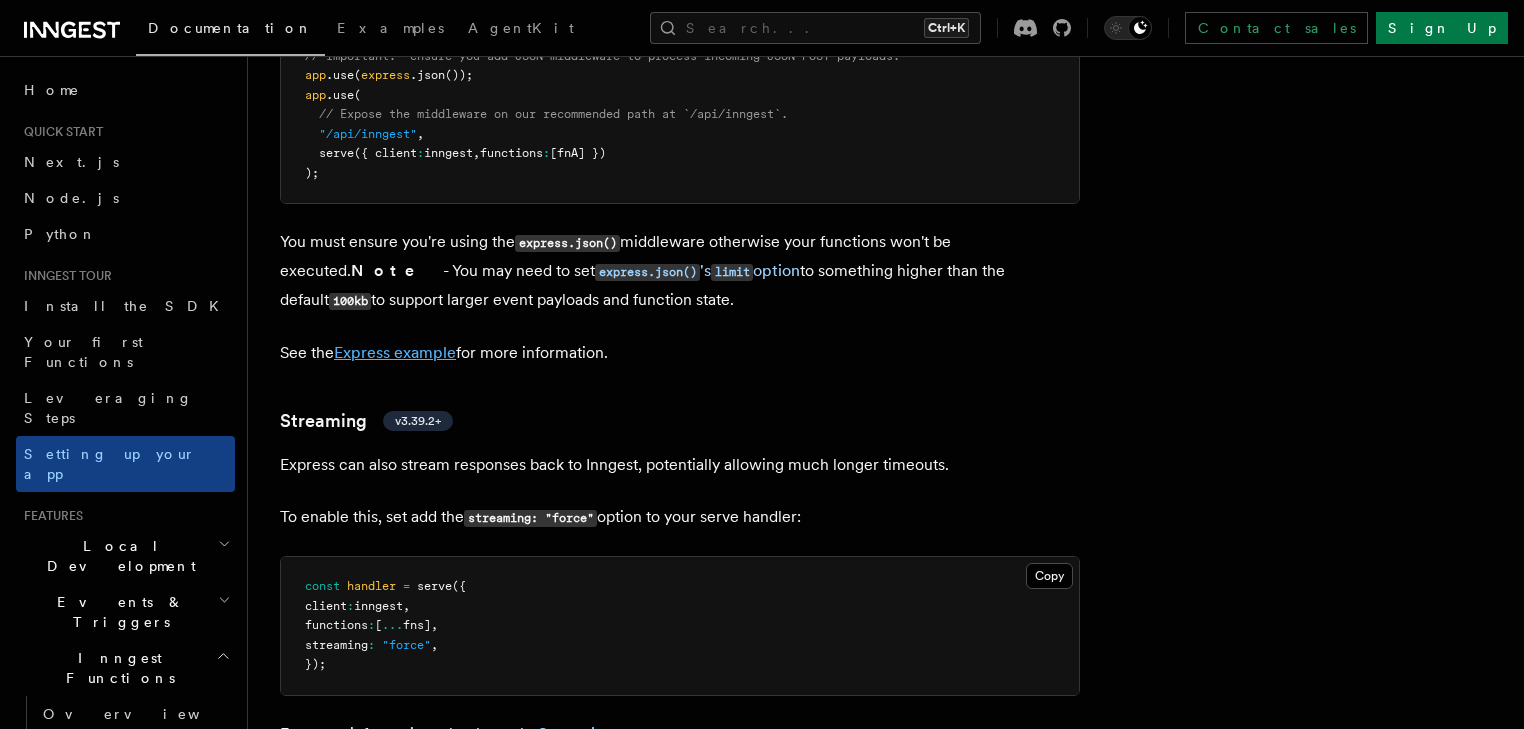 click on "Express
example" at bounding box center (395, 352) 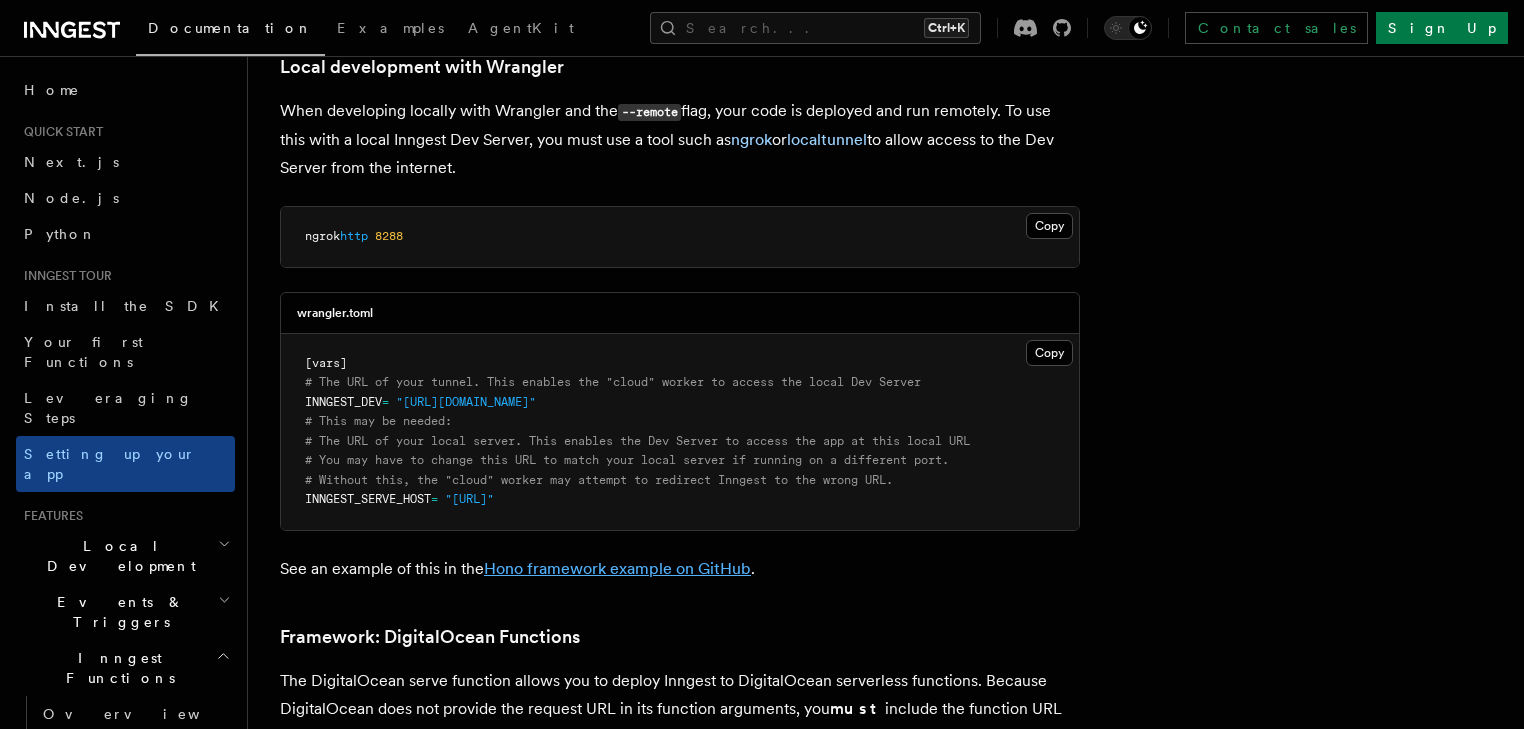 scroll, scrollTop: 0, scrollLeft: 0, axis: both 